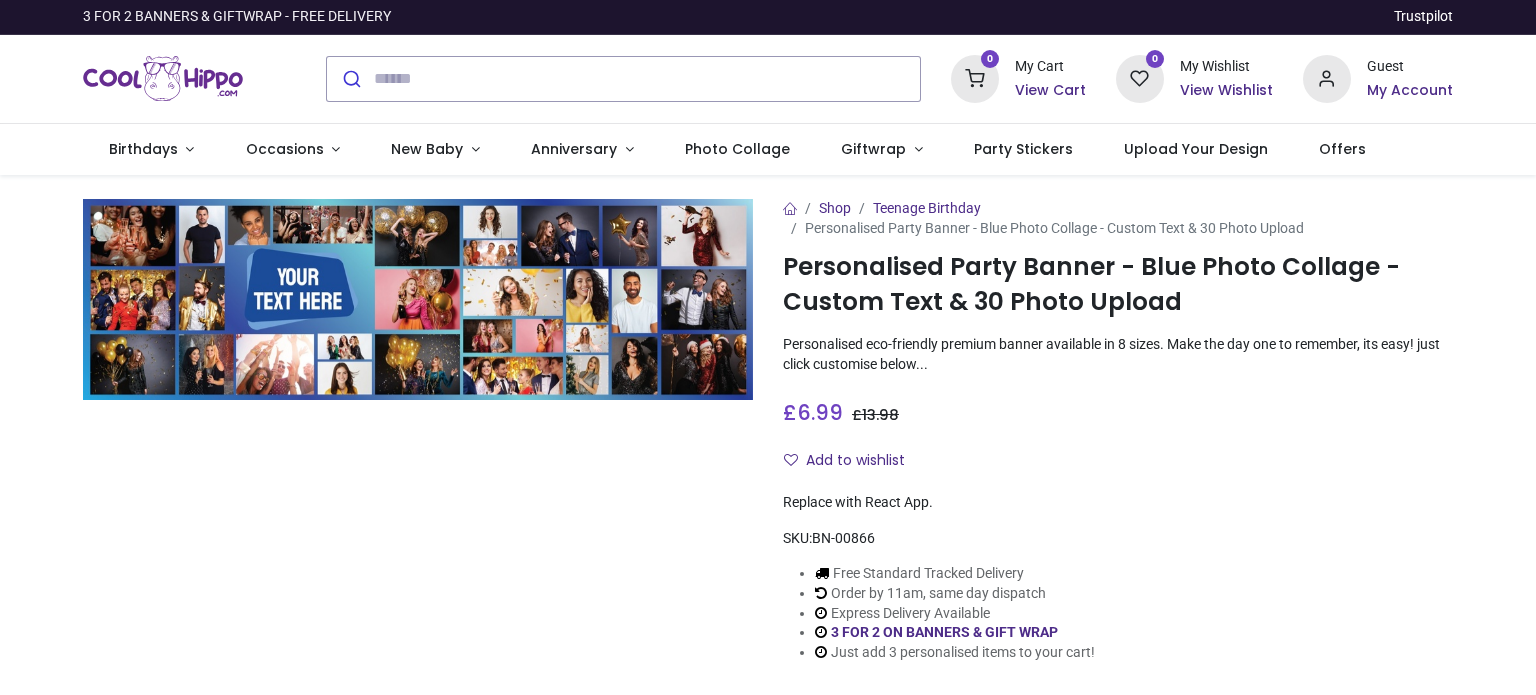 scroll, scrollTop: 0, scrollLeft: 0, axis: both 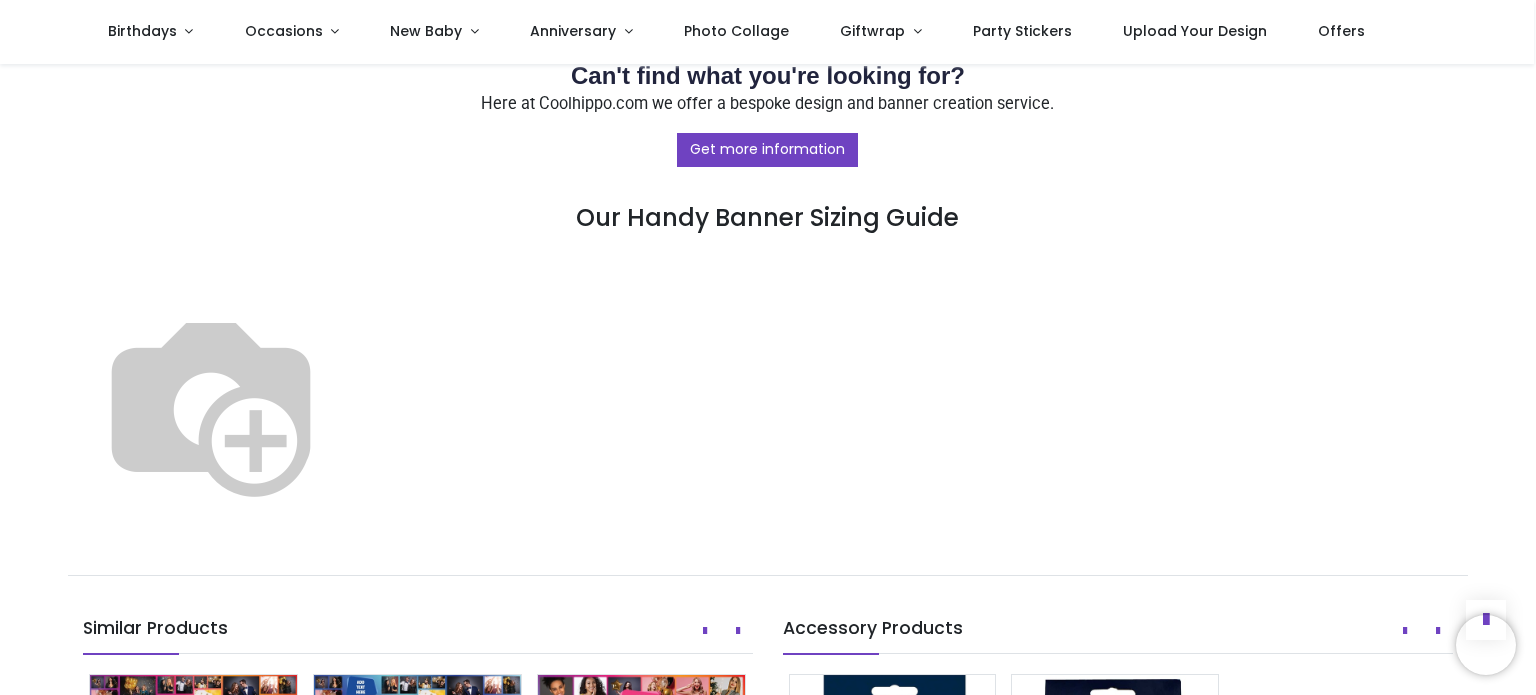 click at bounding box center (211, 403) 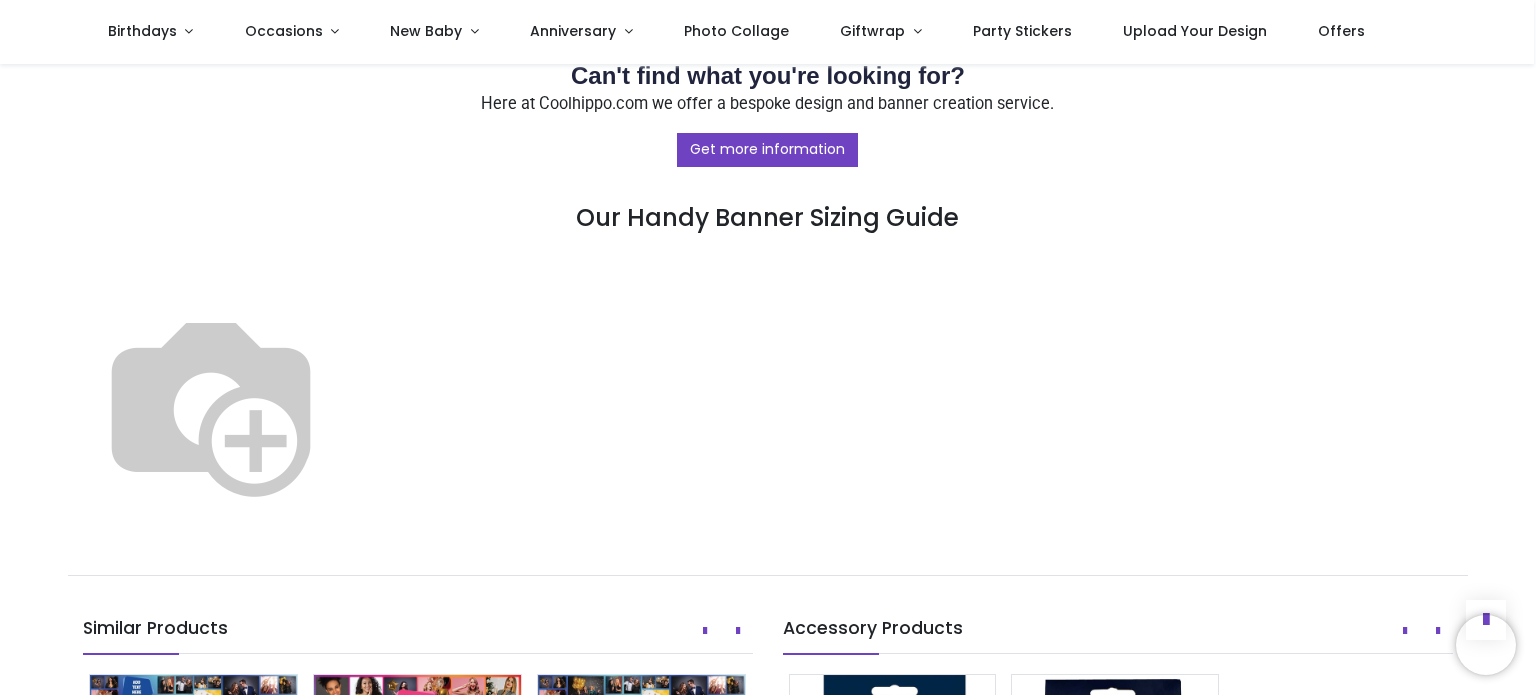 click at bounding box center (211, 403) 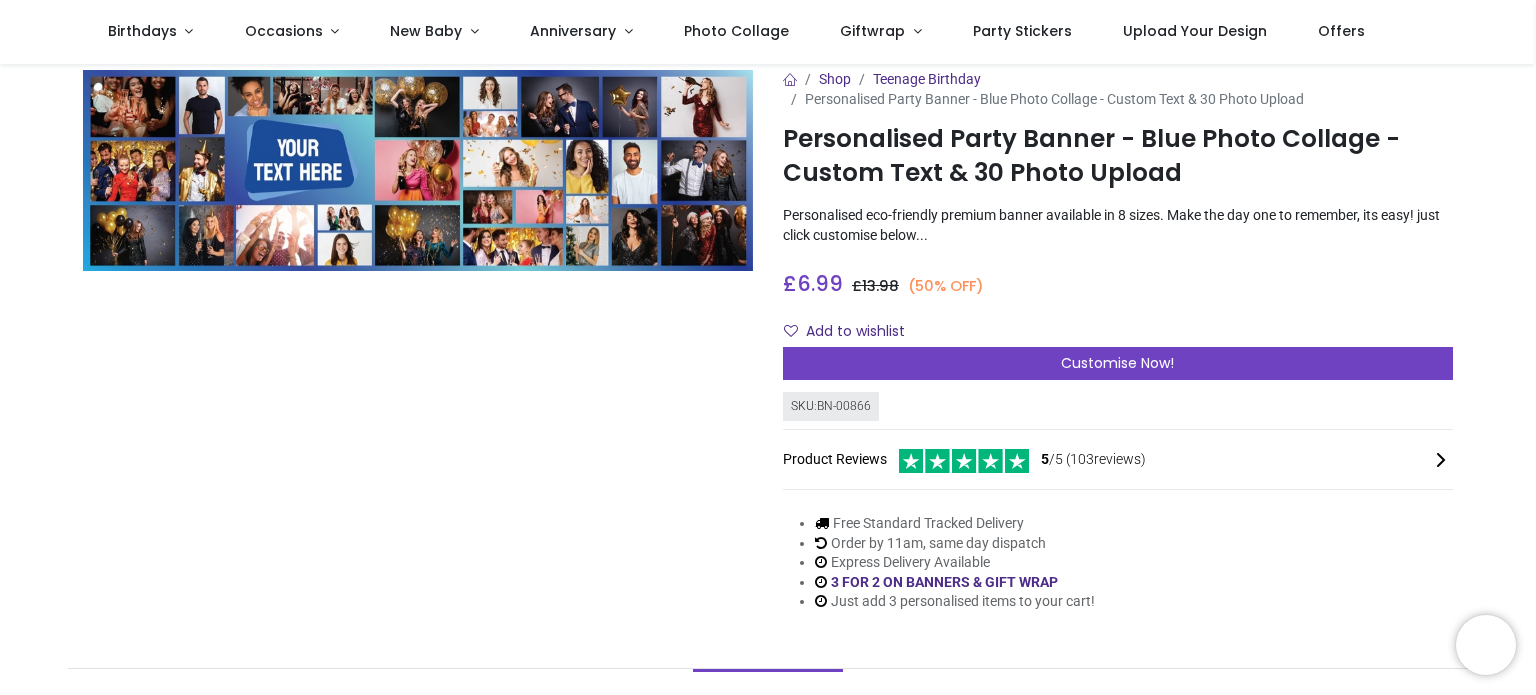 scroll, scrollTop: 0, scrollLeft: 0, axis: both 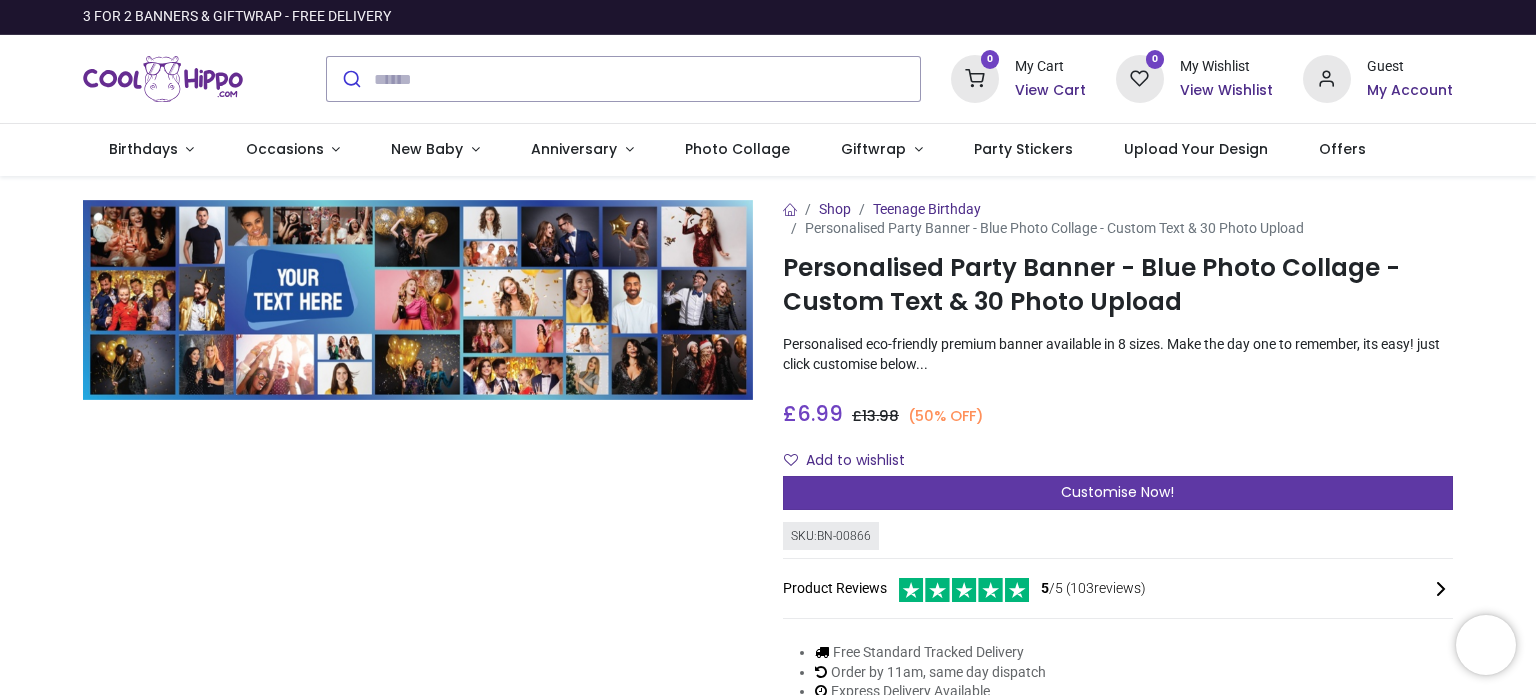 click on "Customise Now!" at bounding box center (1118, 493) 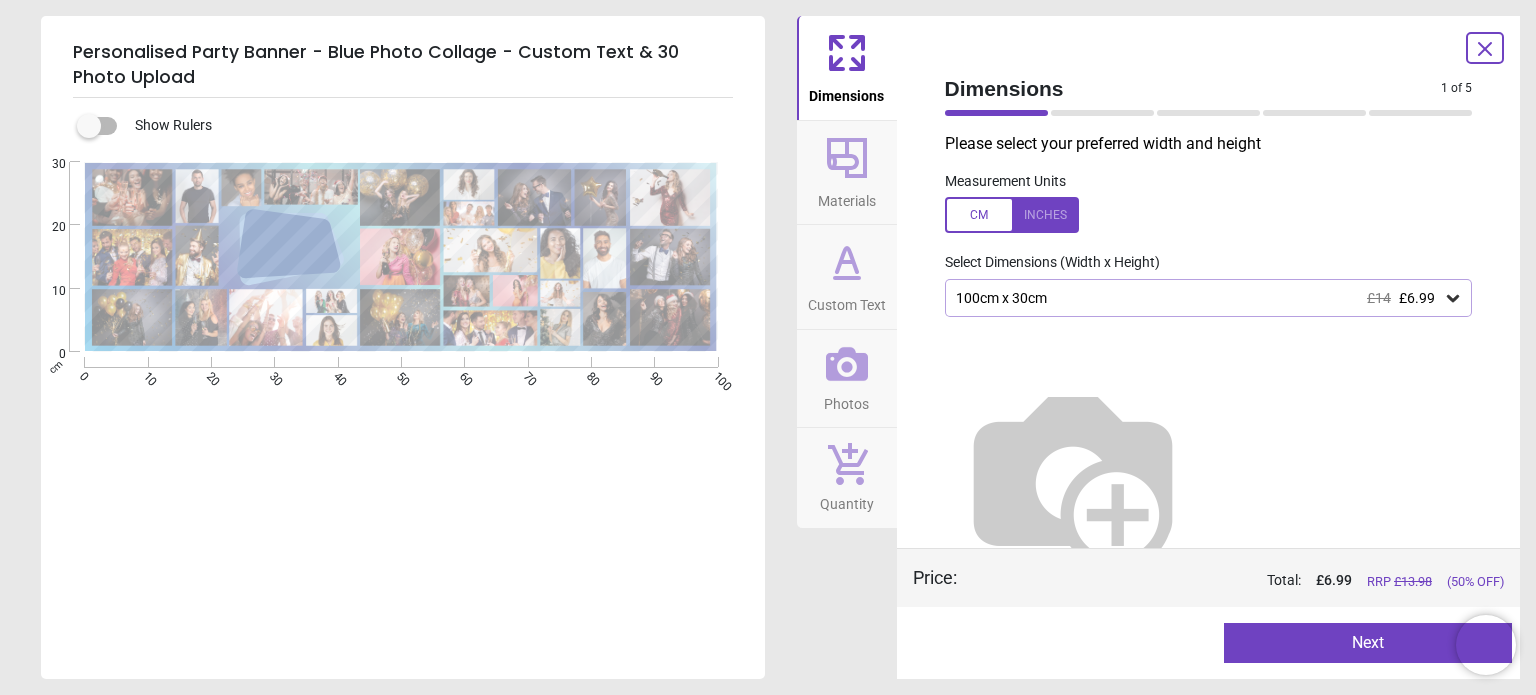 click on "Next" at bounding box center (1368, 643) 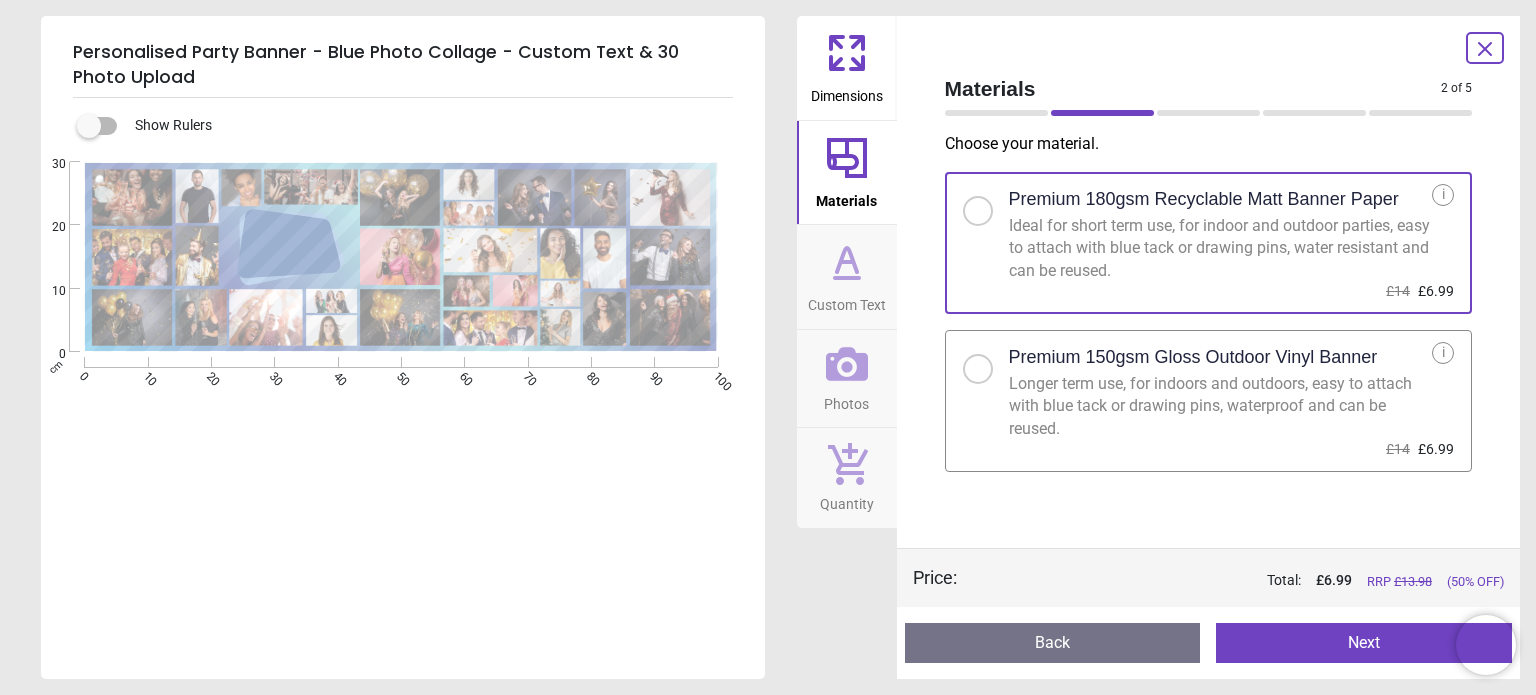 click on "Next" at bounding box center (1364, 643) 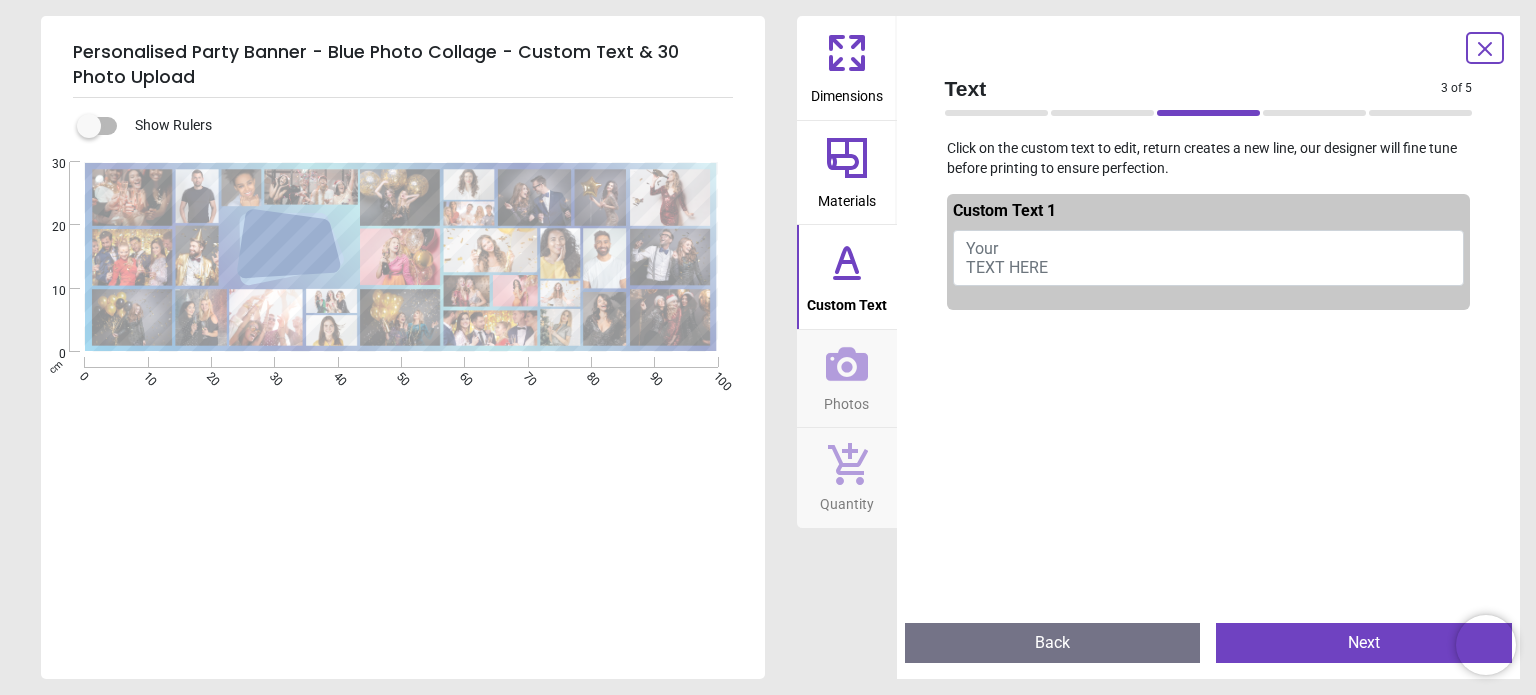 click on "Your
TEXT HERE" at bounding box center [1209, 258] 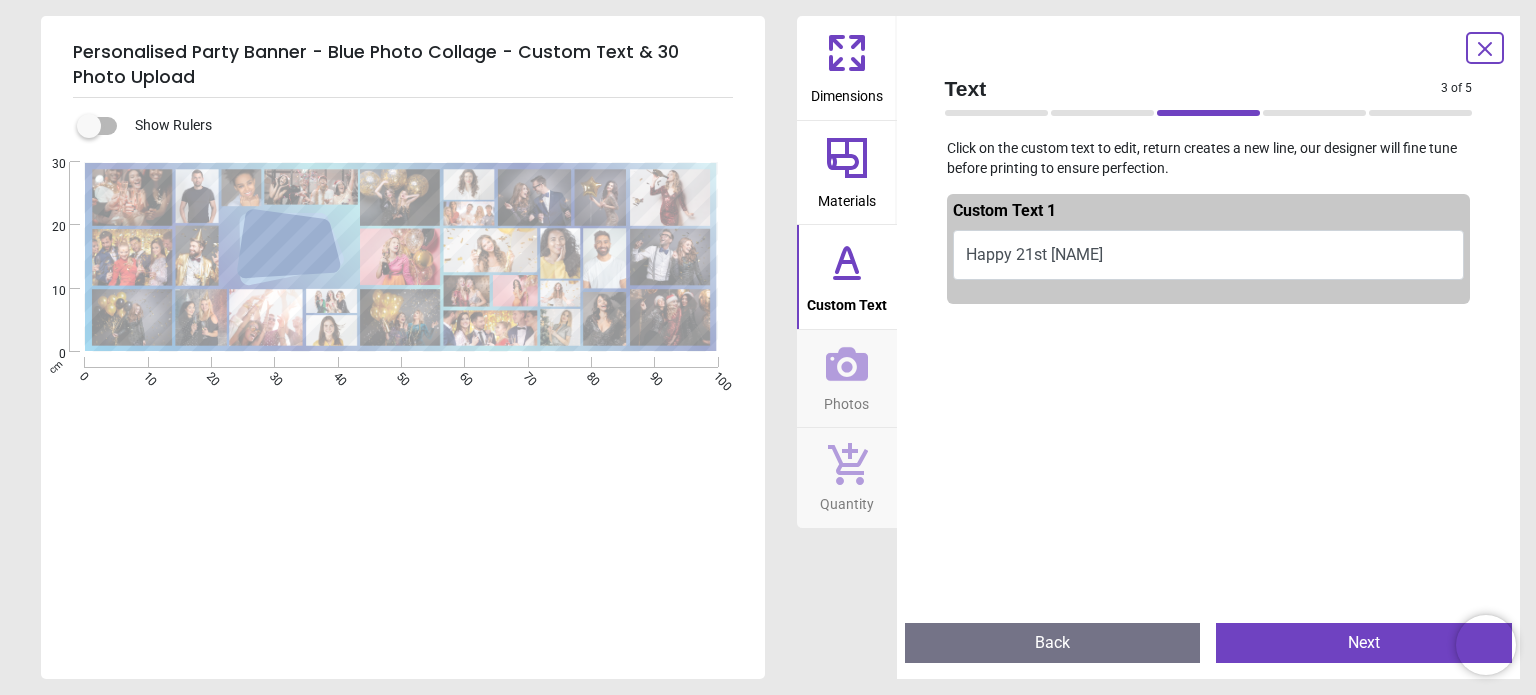 scroll, scrollTop: 3, scrollLeft: 0, axis: vertical 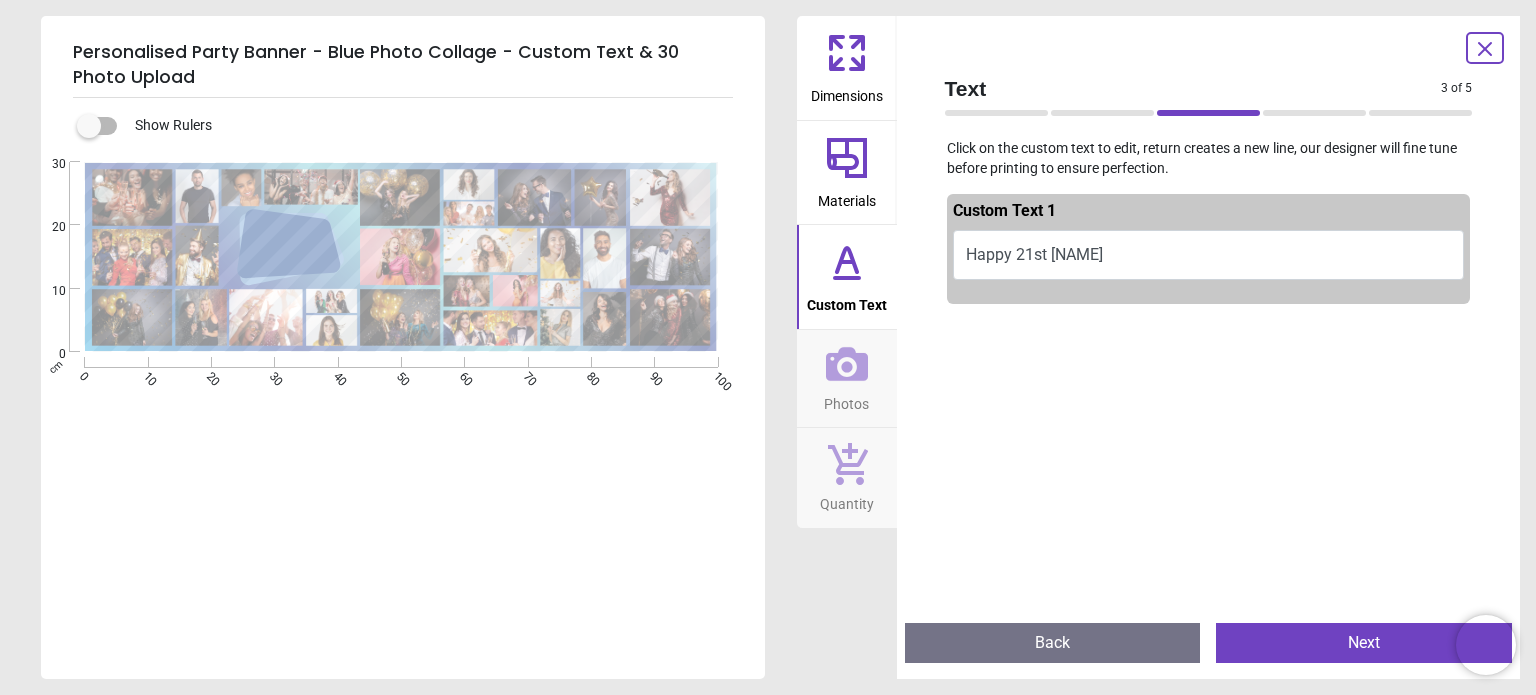 type on "**********" 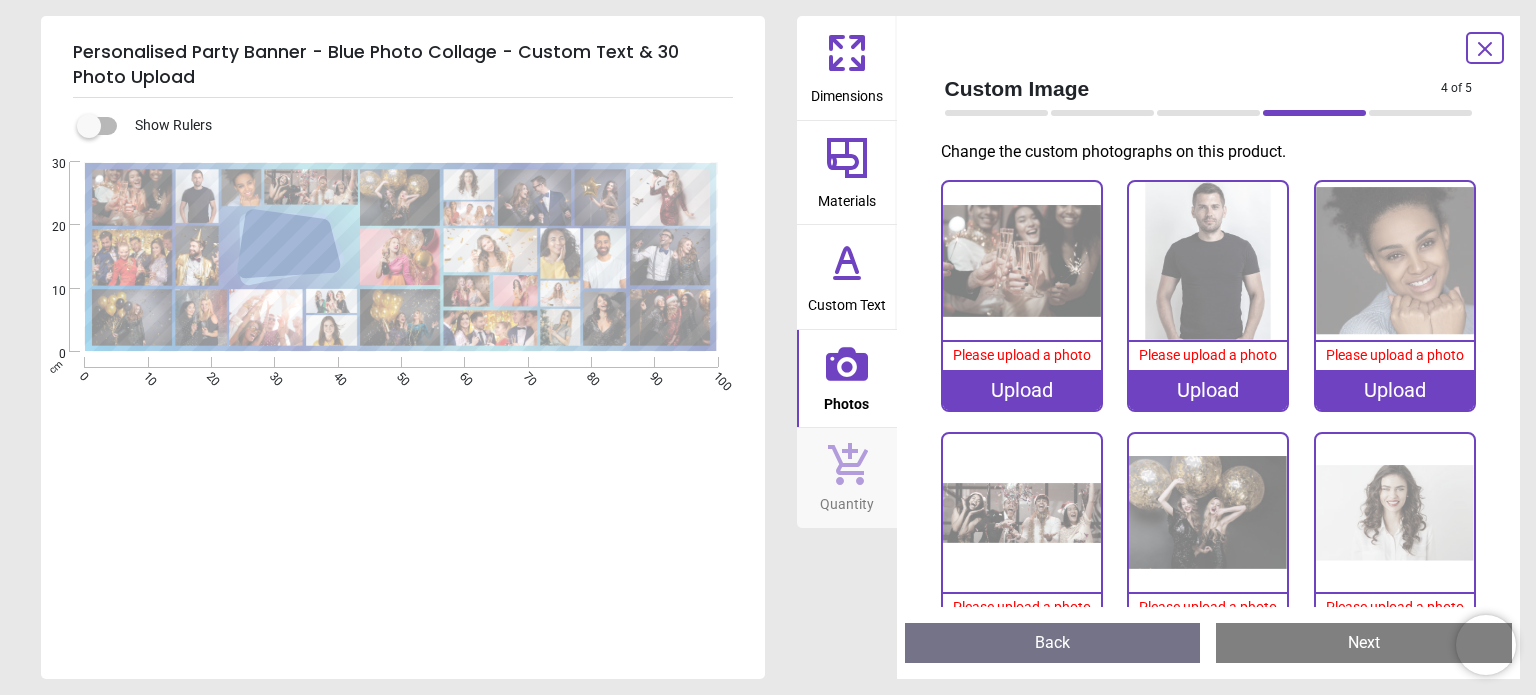 scroll, scrollTop: 0, scrollLeft: 0, axis: both 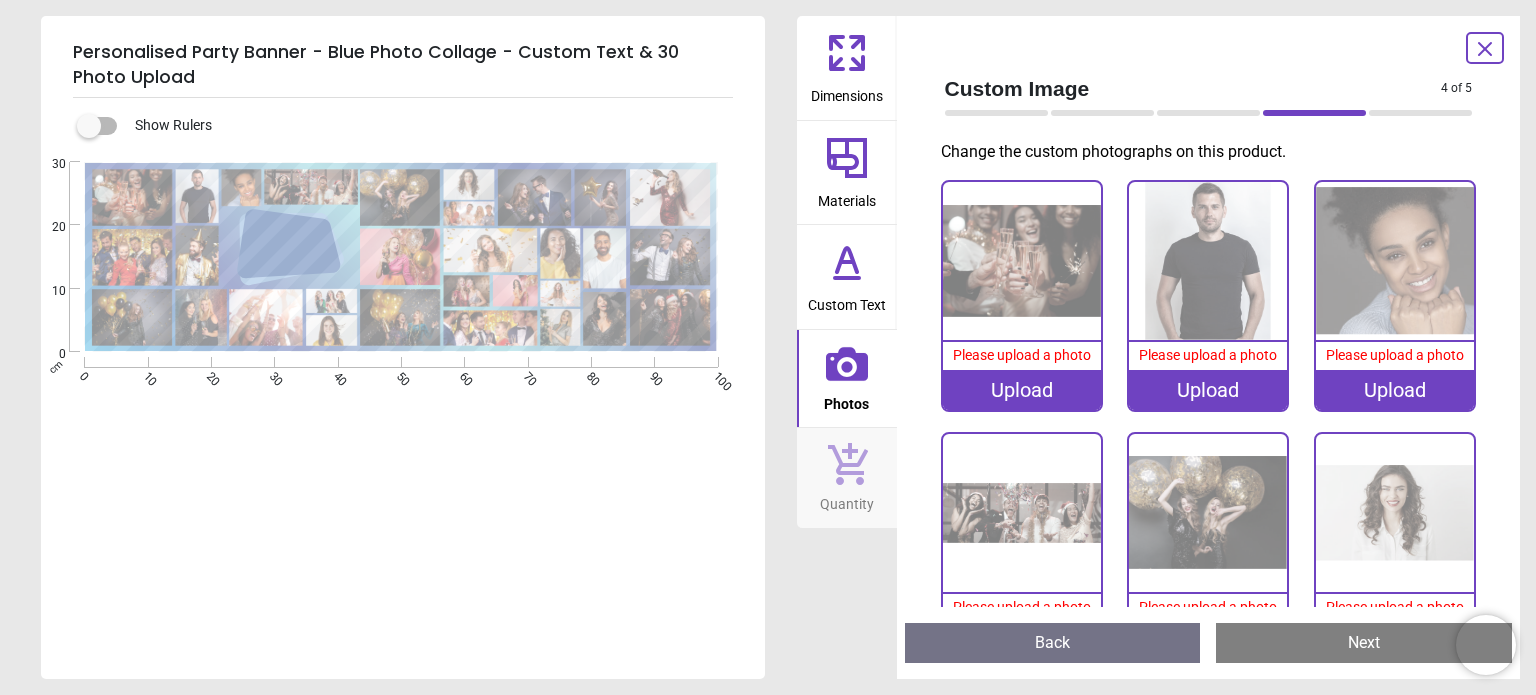 click on "Upload" at bounding box center [1022, 390] 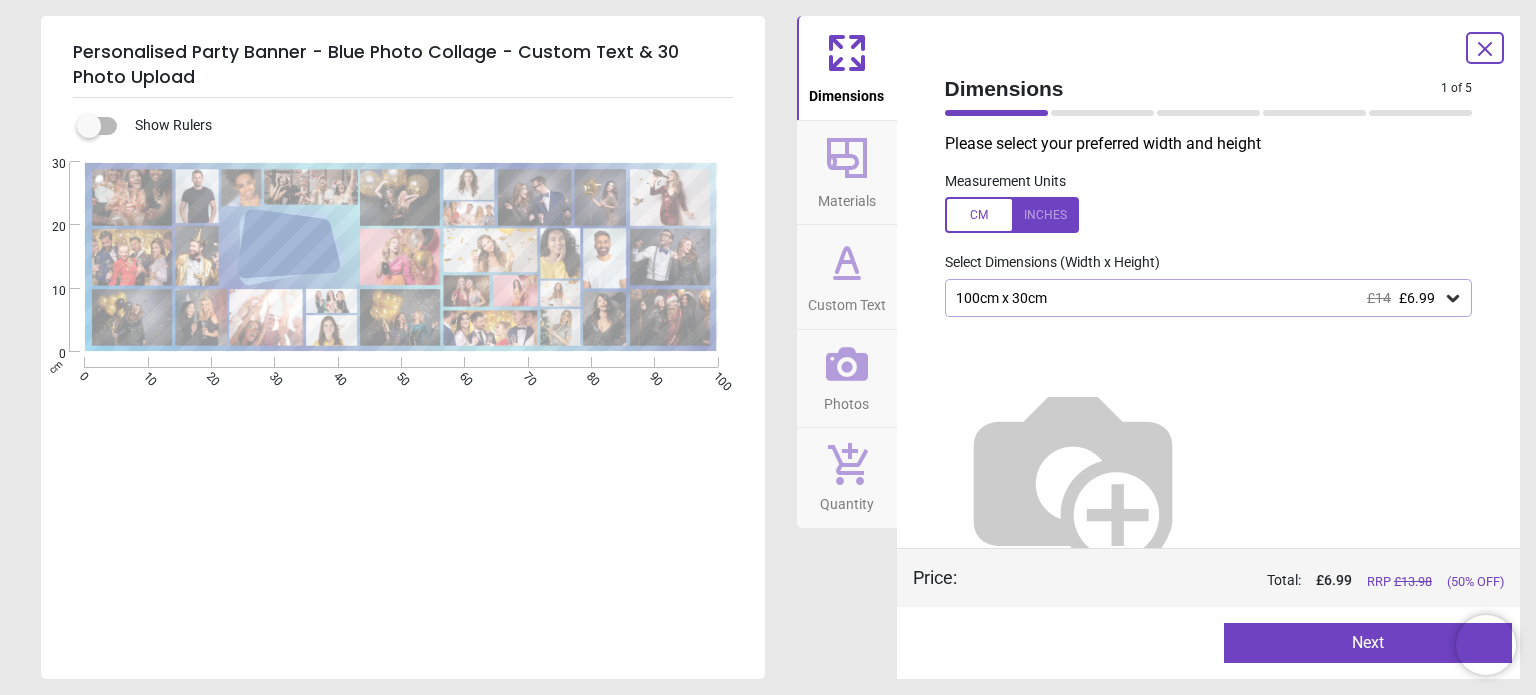 click 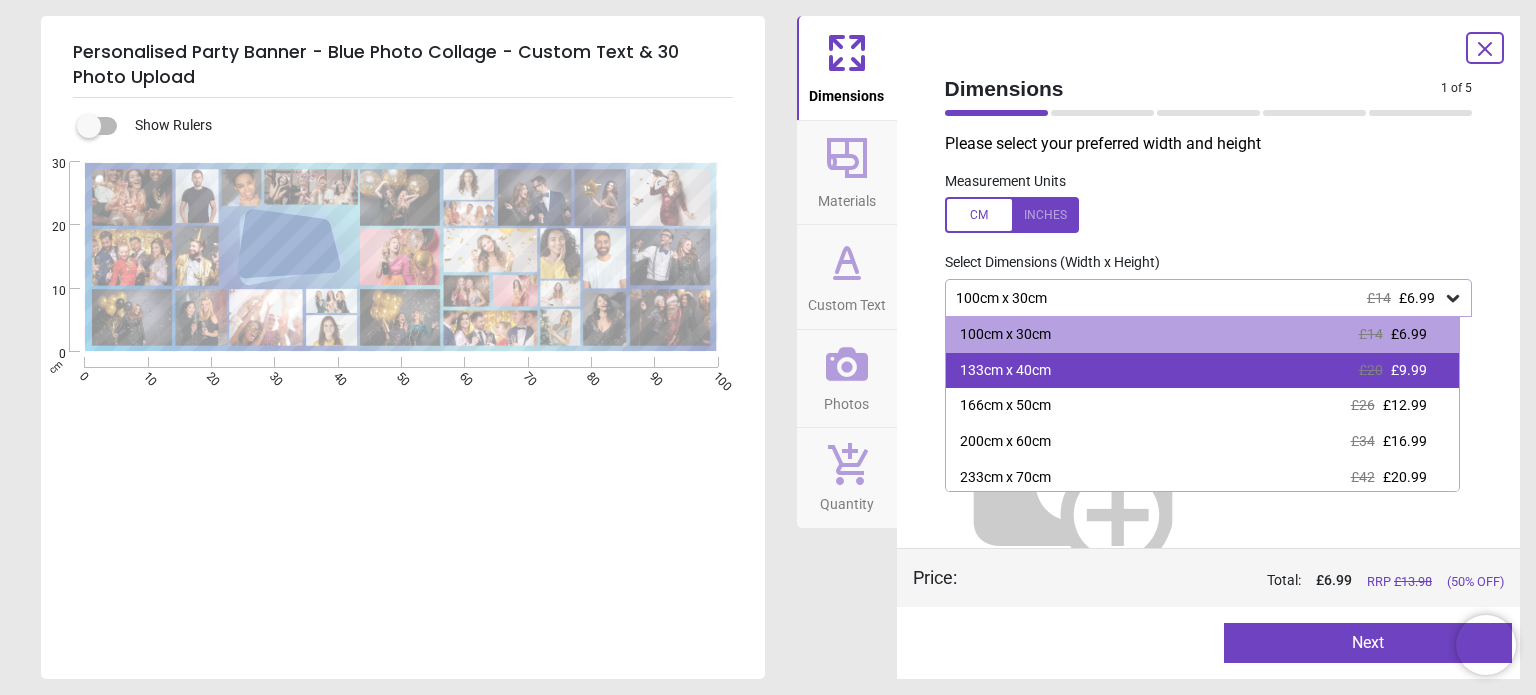 click on "£20" at bounding box center (1371, 370) 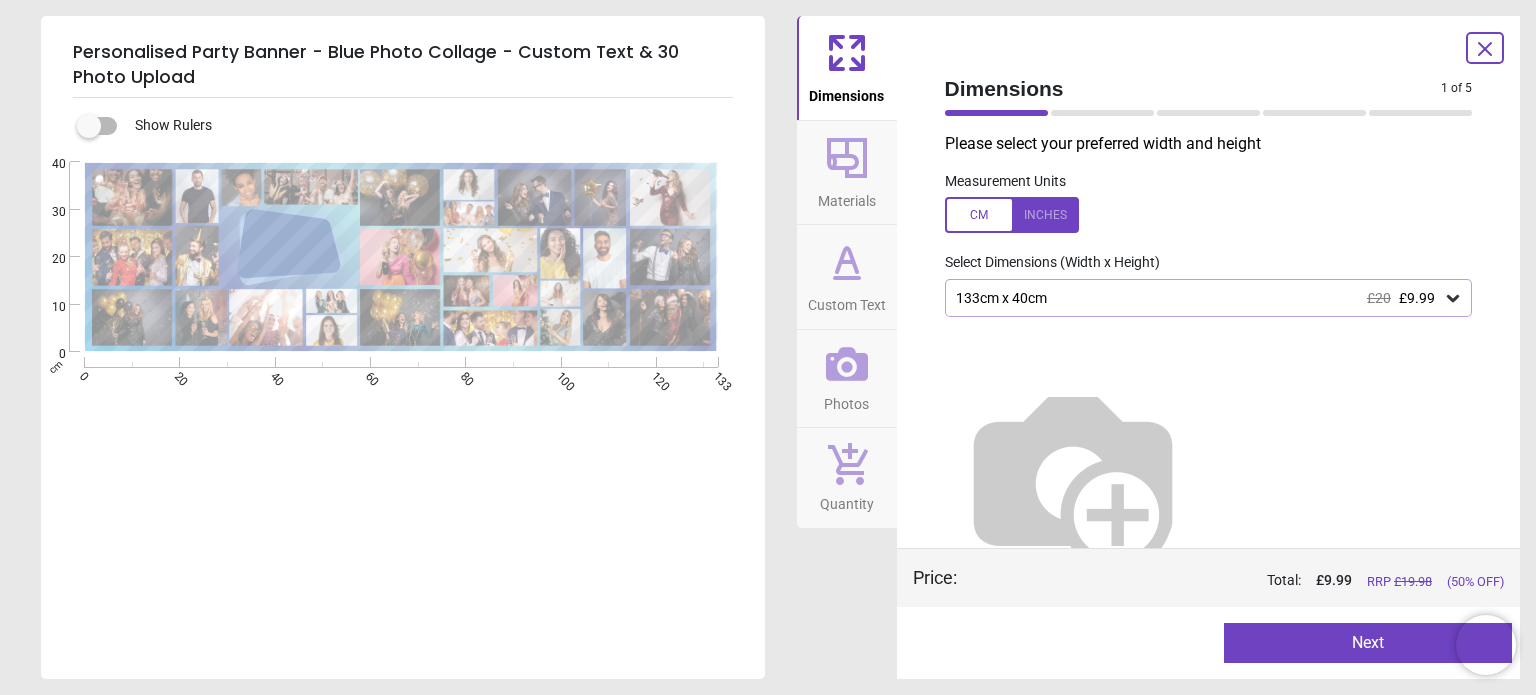 click 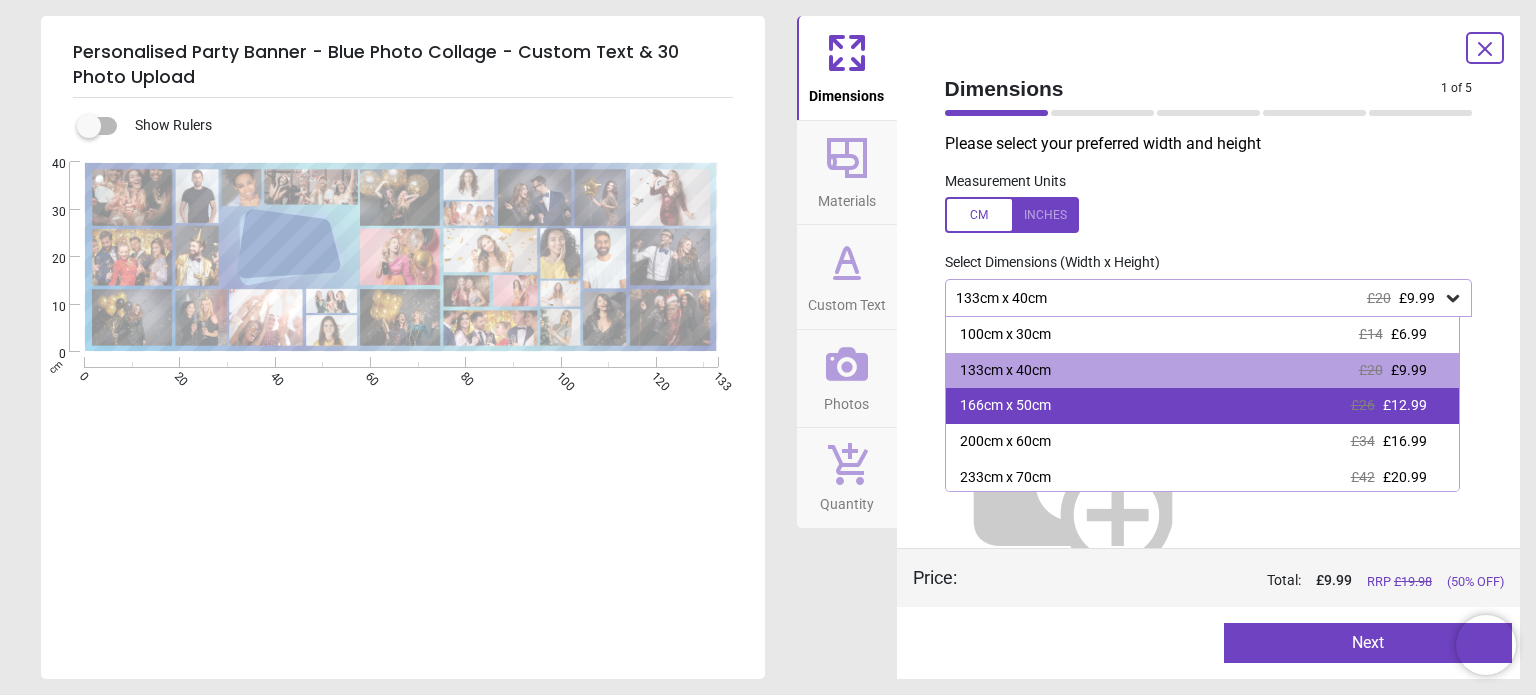 click on "£12.99" at bounding box center [1405, 405] 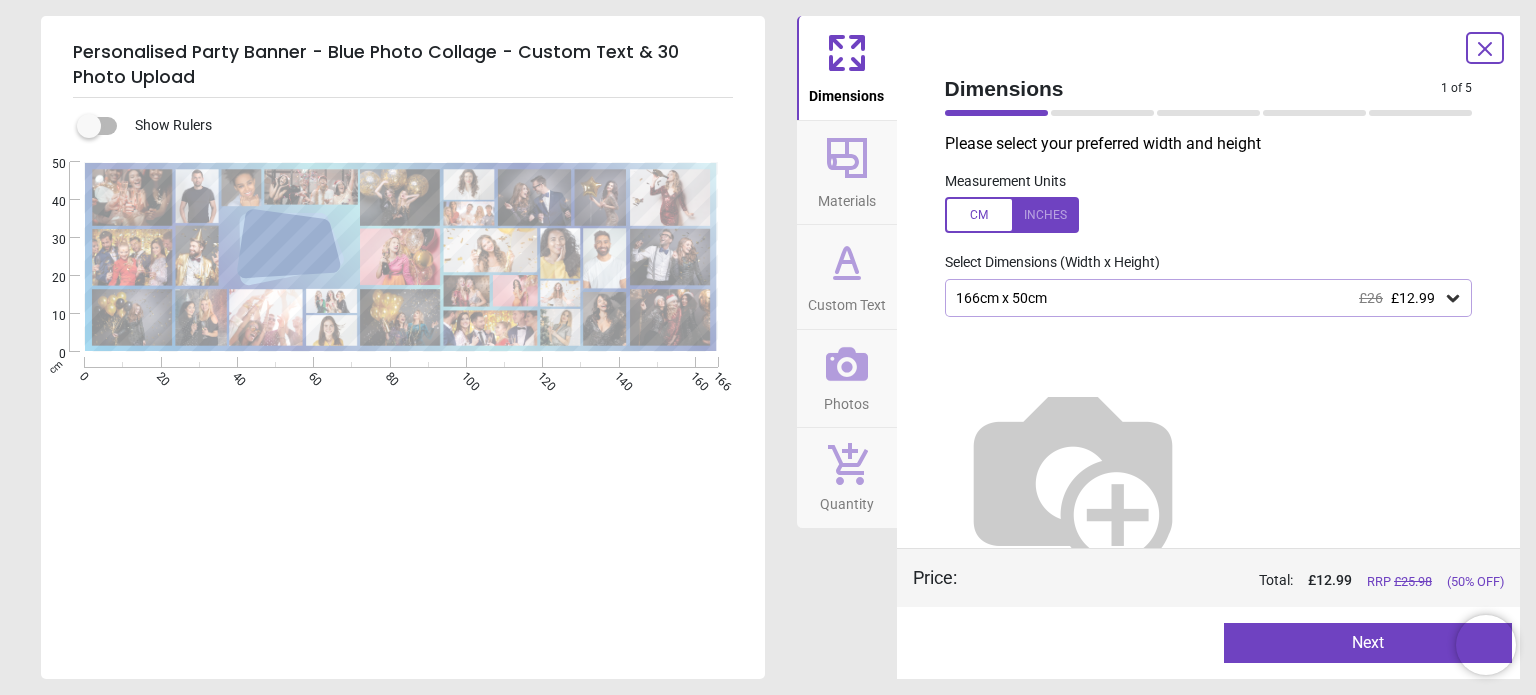 click on "**********" at bounding box center (401, 370) 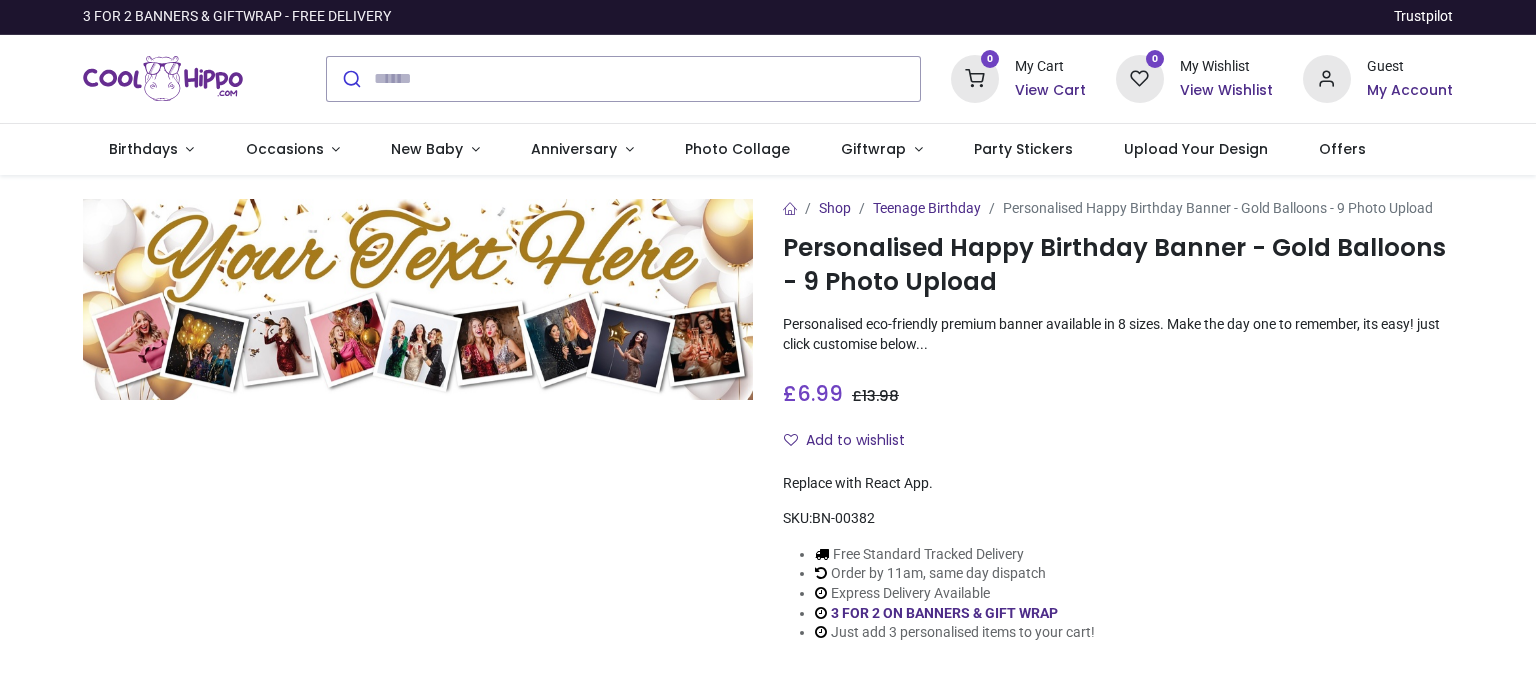 scroll, scrollTop: 0, scrollLeft: 0, axis: both 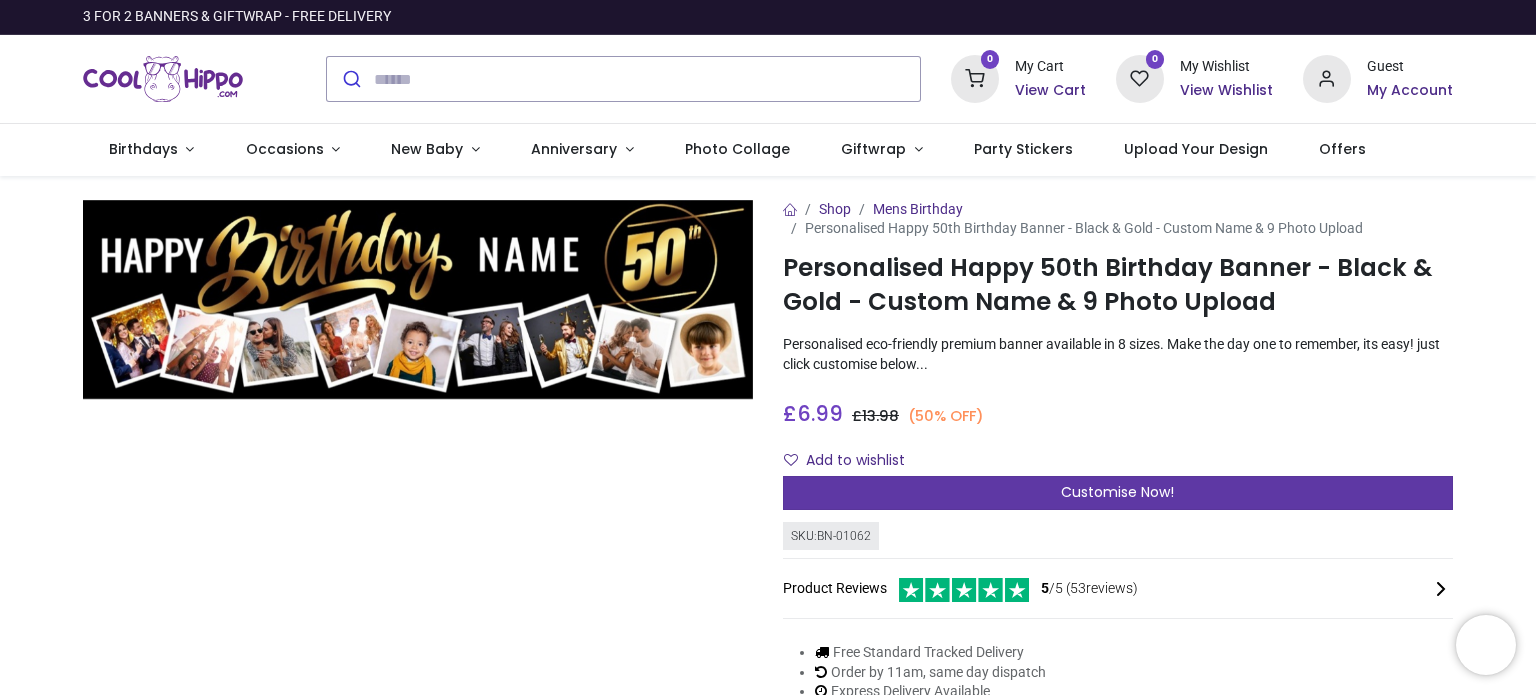 click on "Customise Now!" at bounding box center (1118, 493) 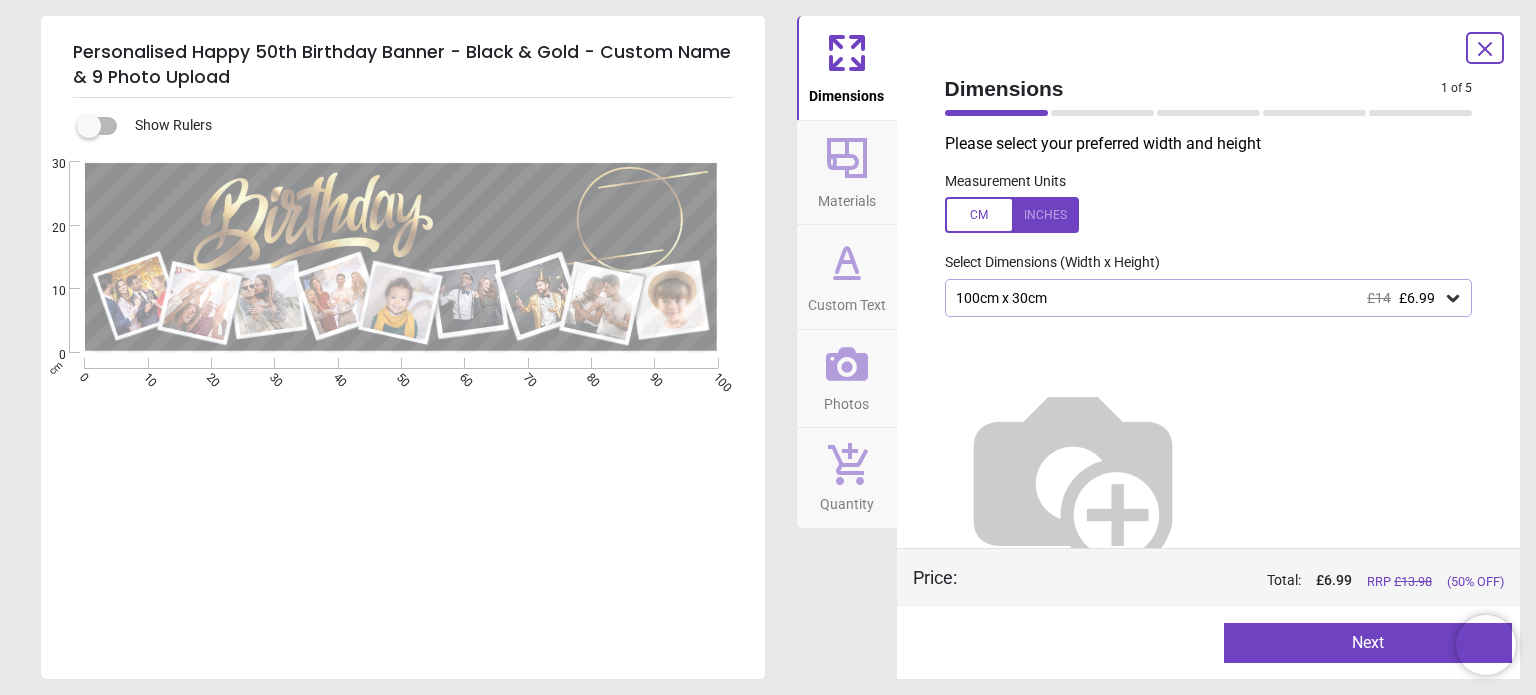 click on "Next" at bounding box center [1368, 643] 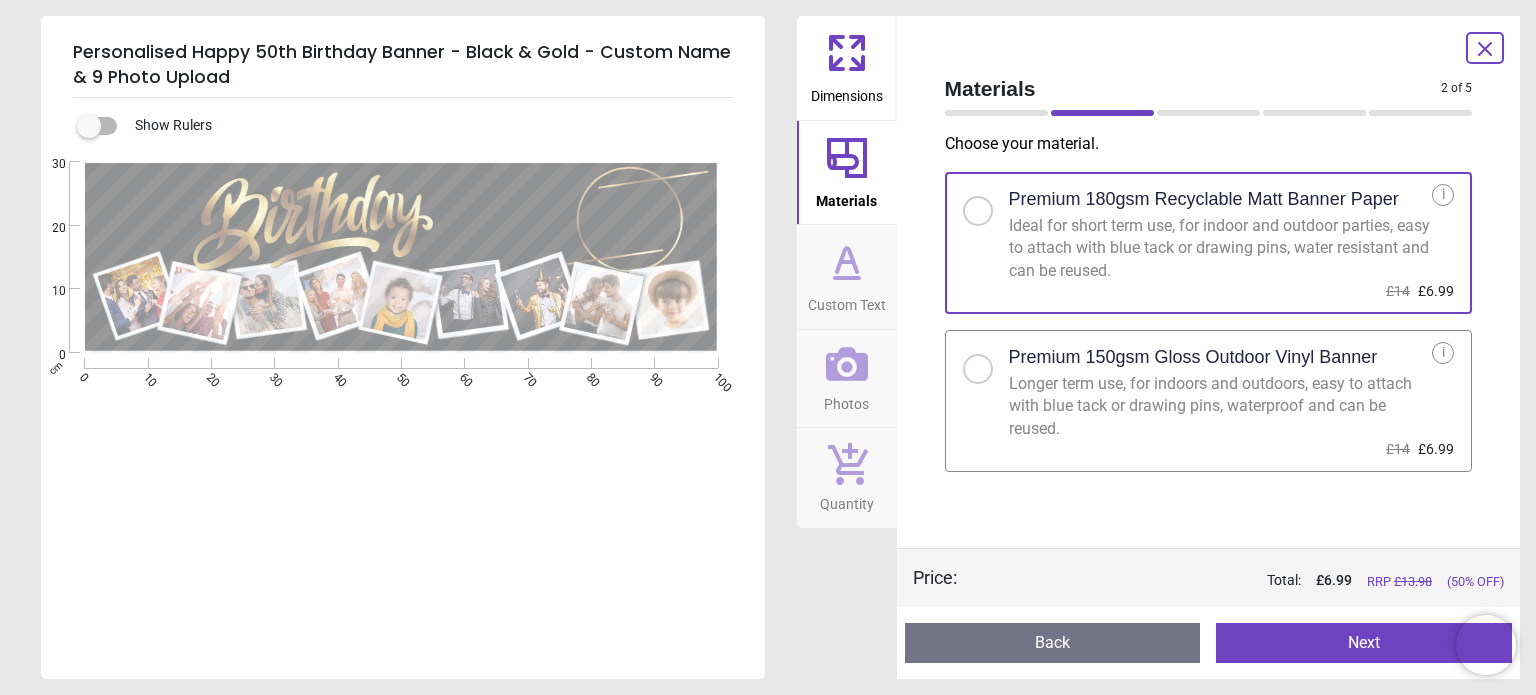 click on "Next" at bounding box center (1364, 643) 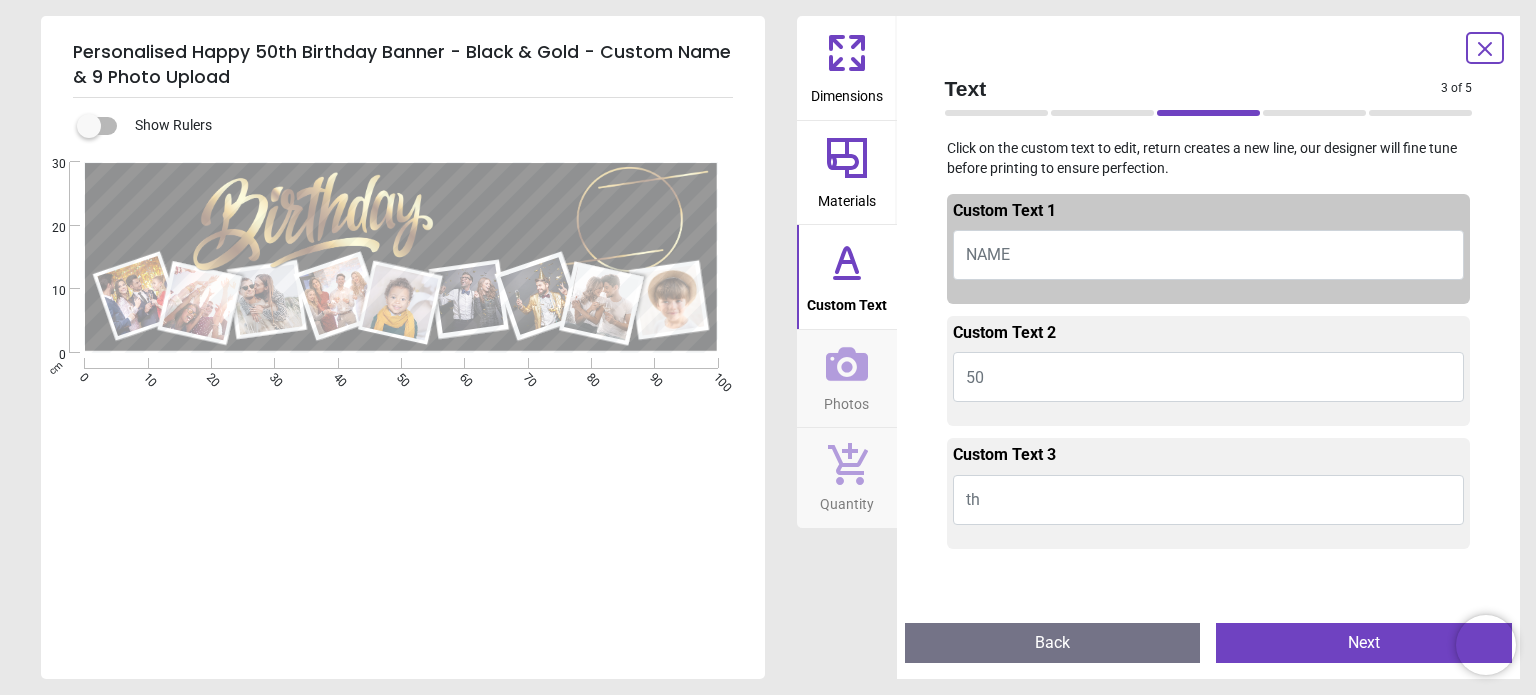 click on "NAME" at bounding box center (1209, 255) 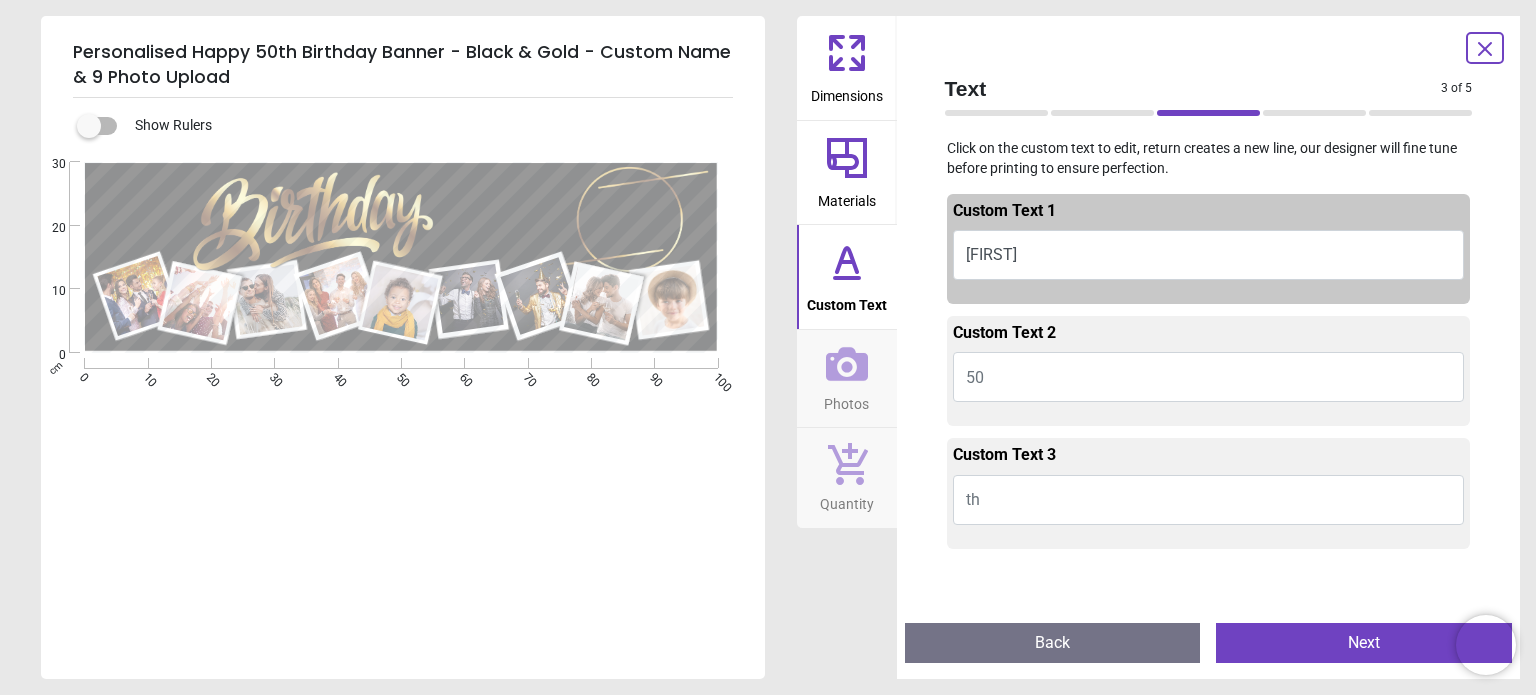 type on "******" 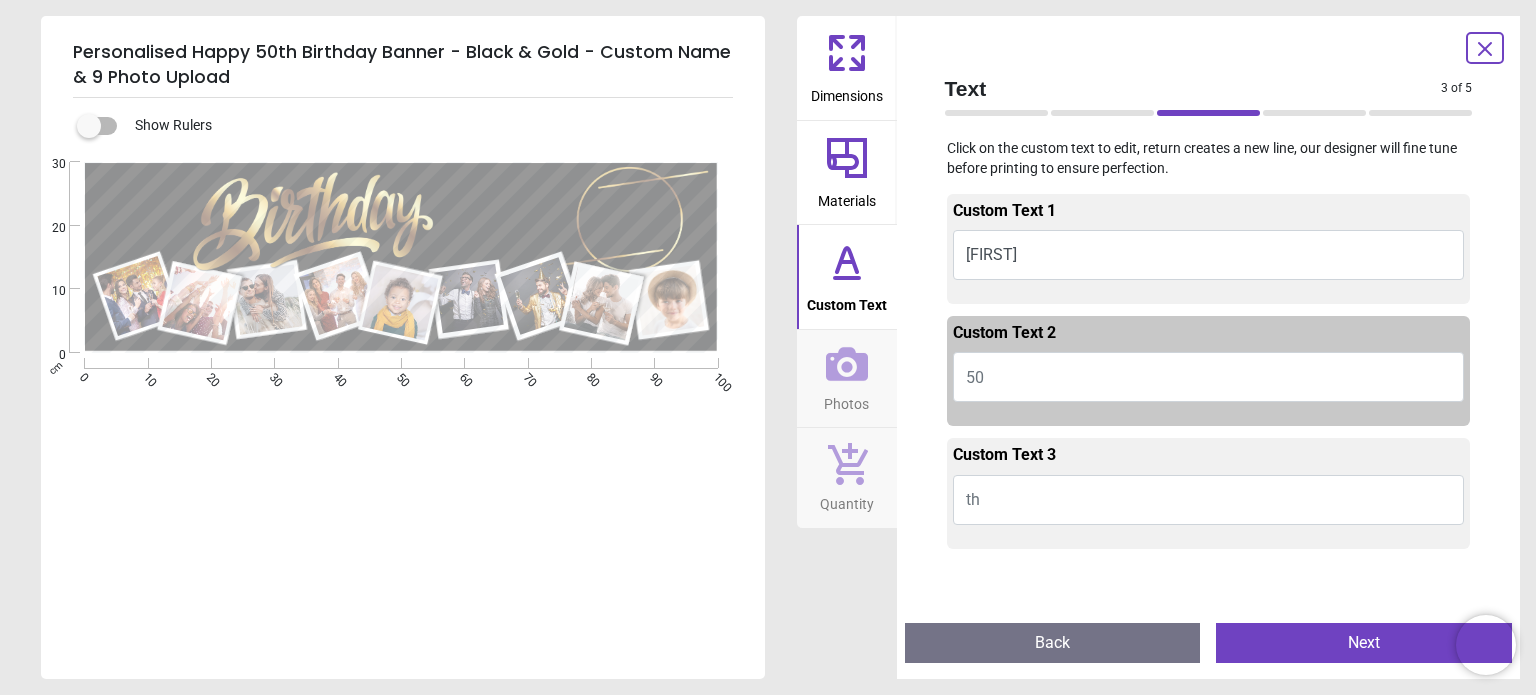 drag, startPoint x: 1016, startPoint y: 379, endPoint x: 953, endPoint y: 377, distance: 63.03174 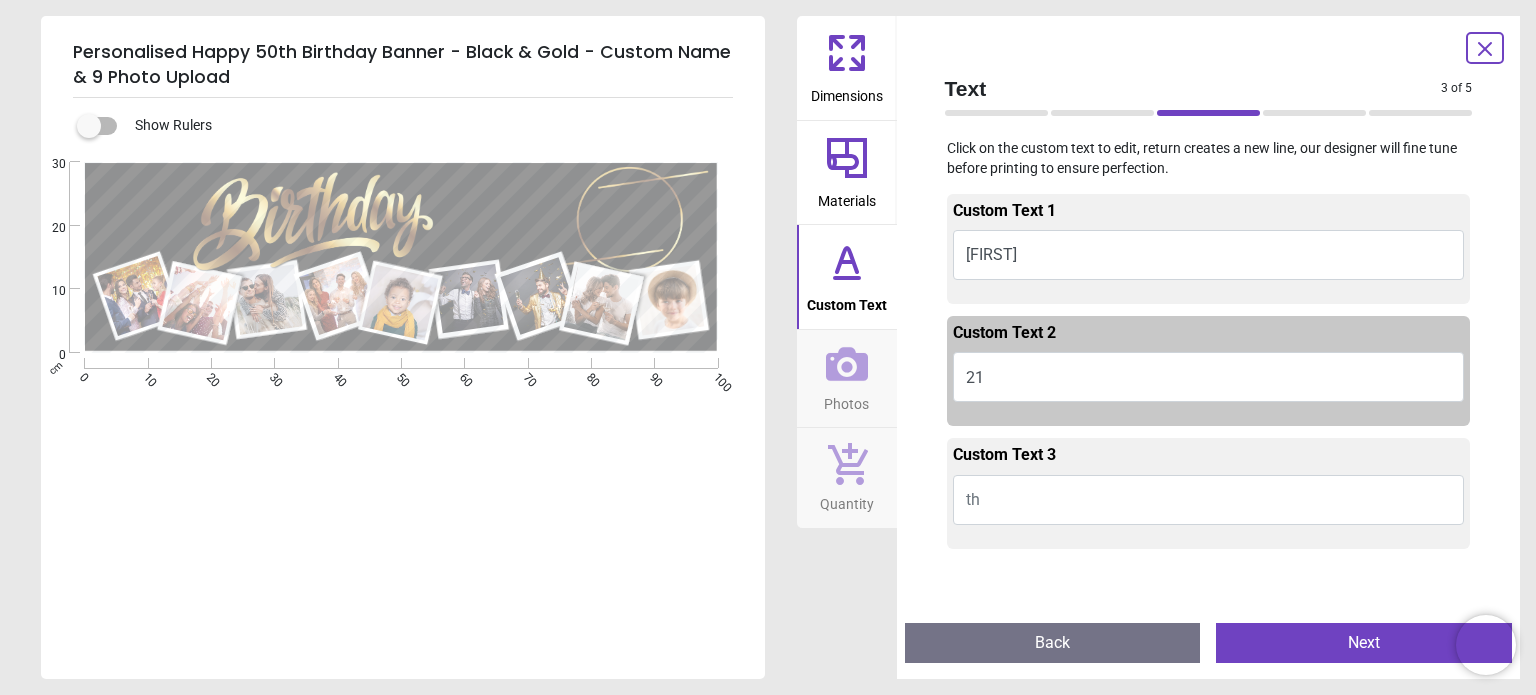 type on "**" 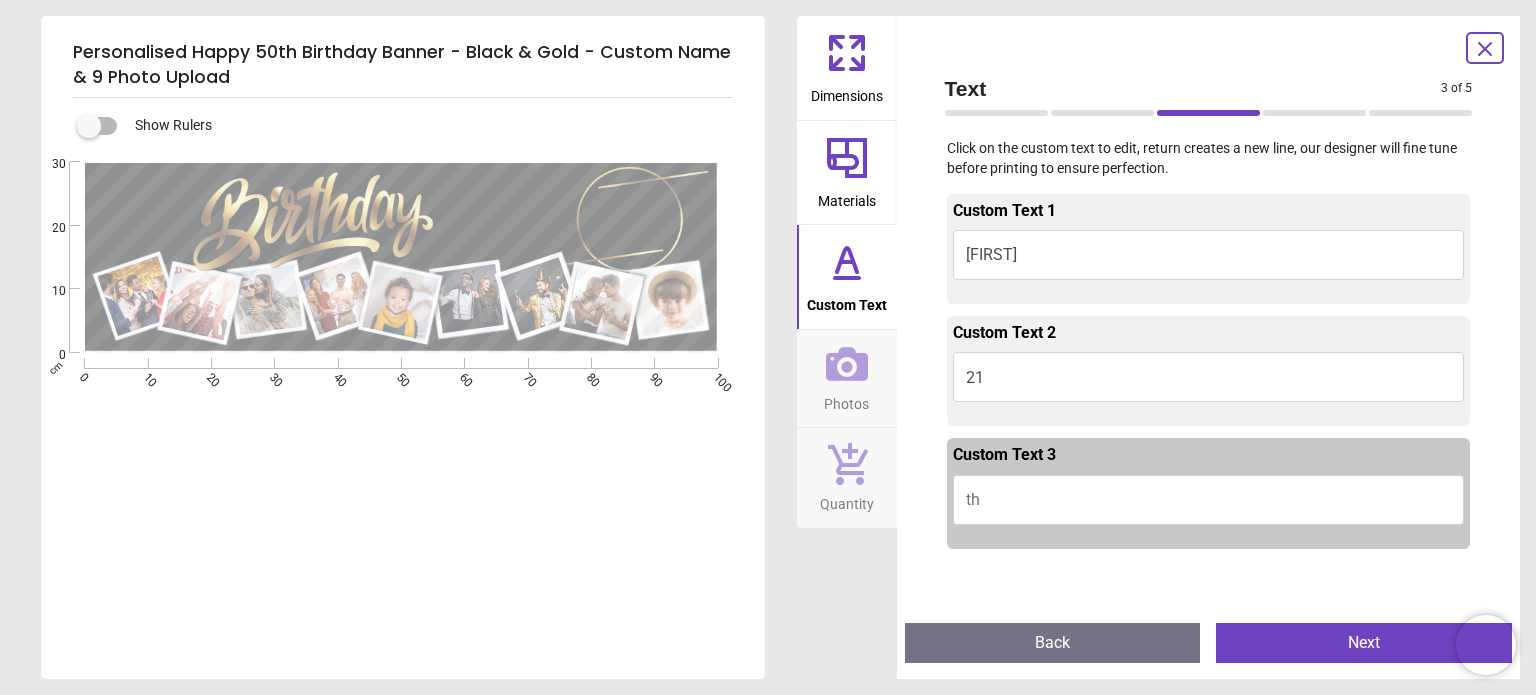 click on "th" at bounding box center [1209, 500] 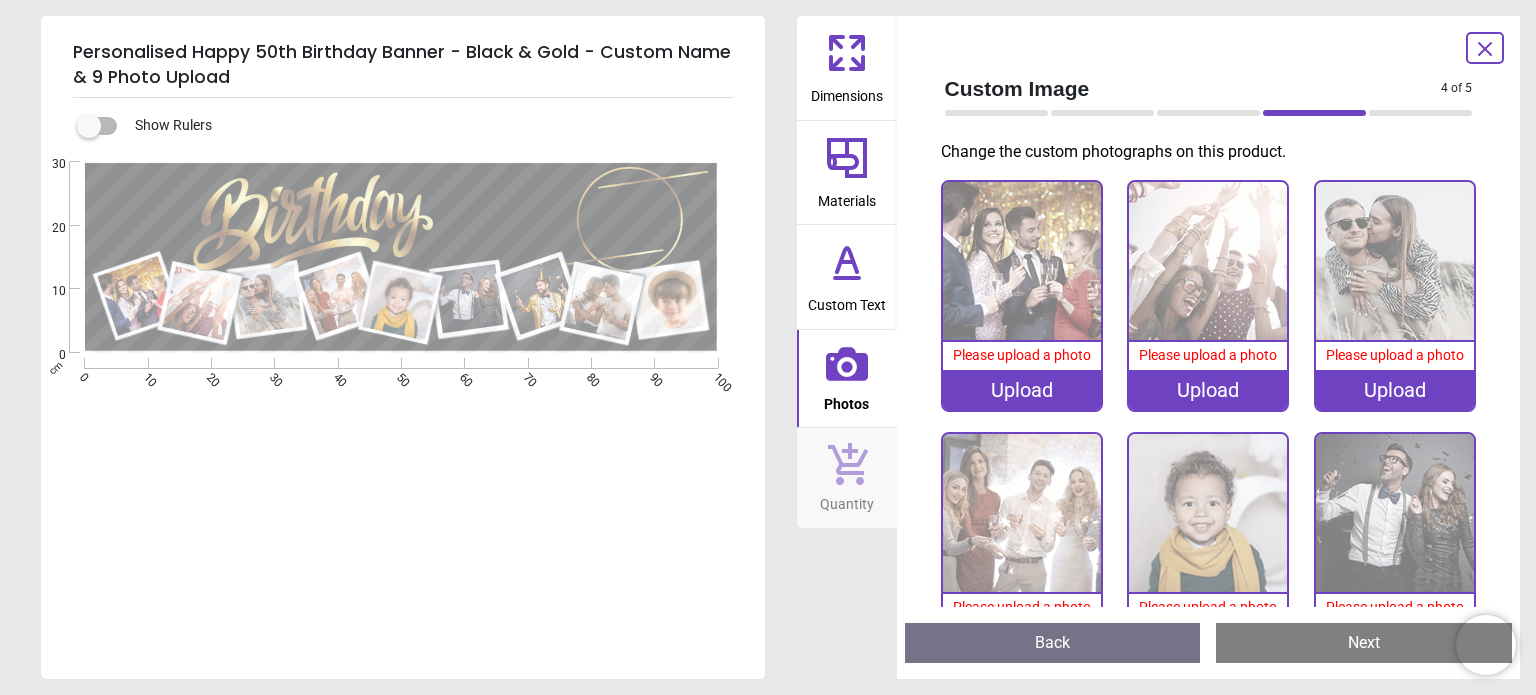 click on ".cls-1 {
filter: url(#drop-shadow-2);
}
.cls-1, .cls-2, .cls-3, .cls-4, .cls-5, .cls-6, .cls-7, .cls-8, .cls-9 {
fill: #fff;
stroke-width: 0px;
}
.cls-2 {
filter: url(#drop-shadow-1);
}
.cls-3 {
filter: url(#drop-shadow-4);
}
.cls-4 {
filter: url(#drop-shadow-5);
}
.cls-5 {
filter: url(#drop-shadow-7);
}
.cls-6 {
filter: url(#drop-shadow-6);
}
.cls-7 {
filter: url(#drop-shadow-8);
}
.cls-8 {
filter: url(#drop-shadow-3);
}
.cls-9 {
filter: url(#drop-shadow-9);
}" at bounding box center [401, 257] 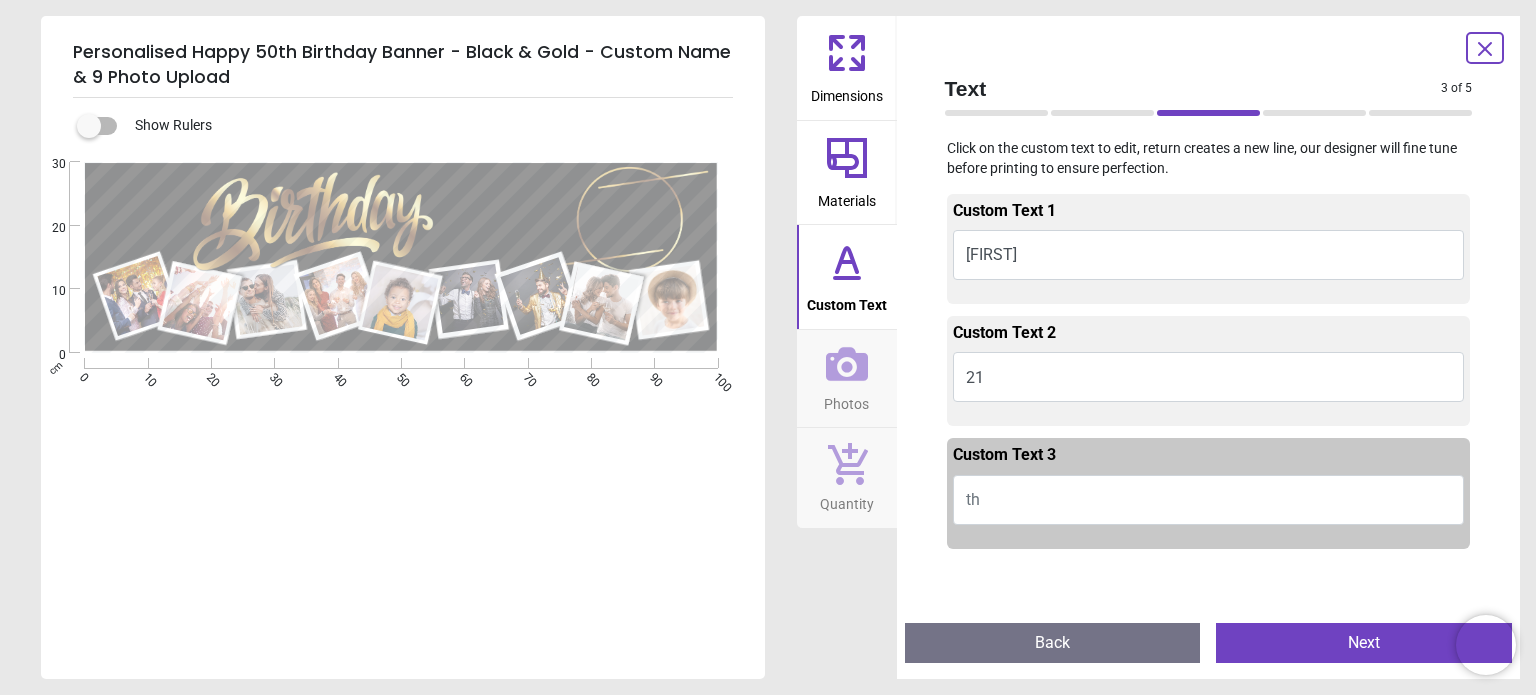 click on "th" at bounding box center (1209, 500) 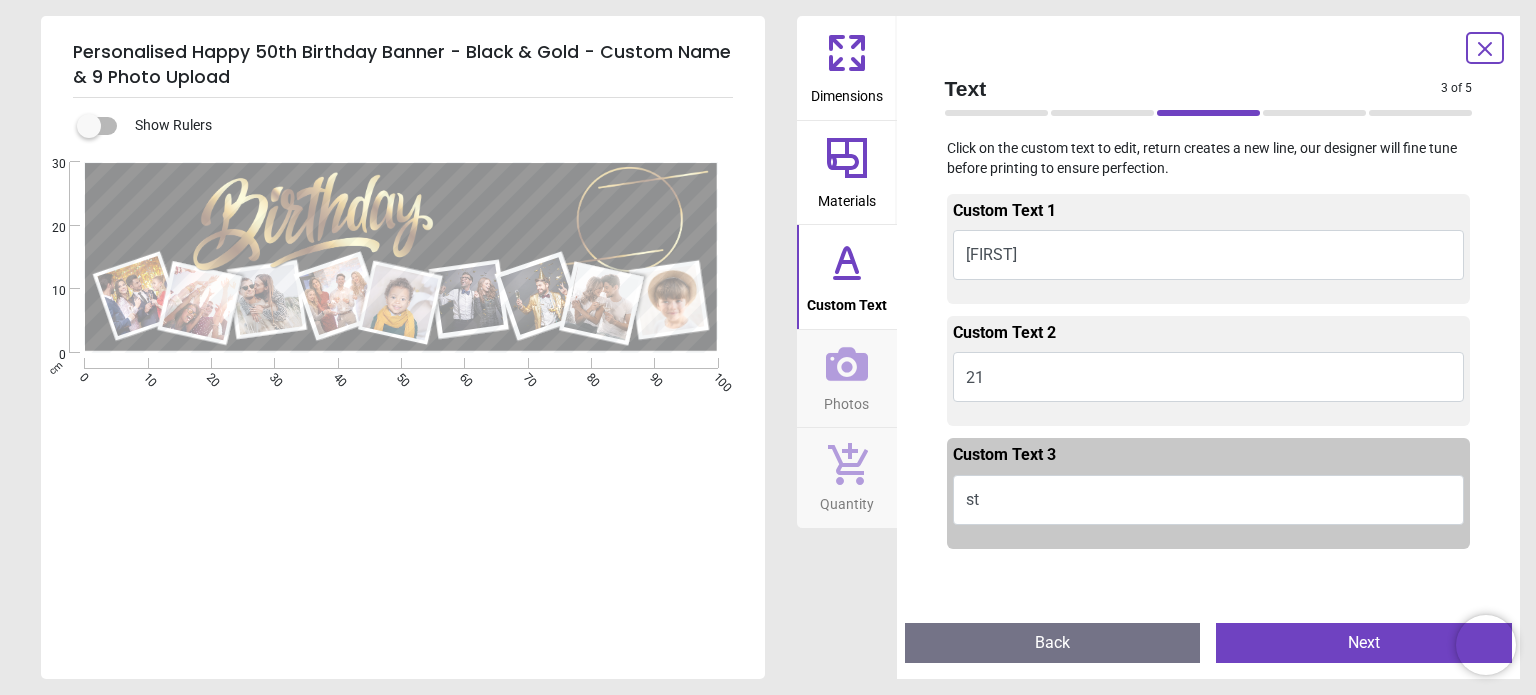 type on "**" 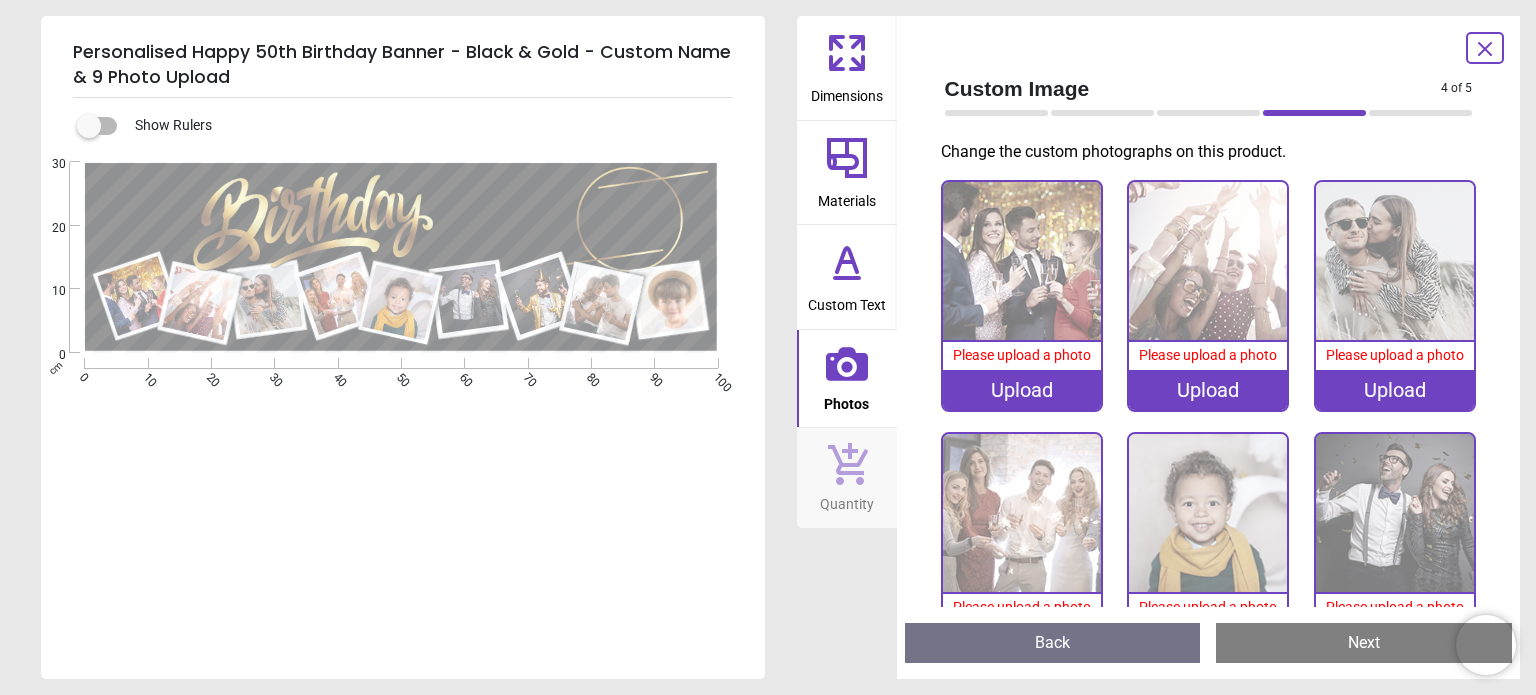 click on "Back" at bounding box center [1053, 643] 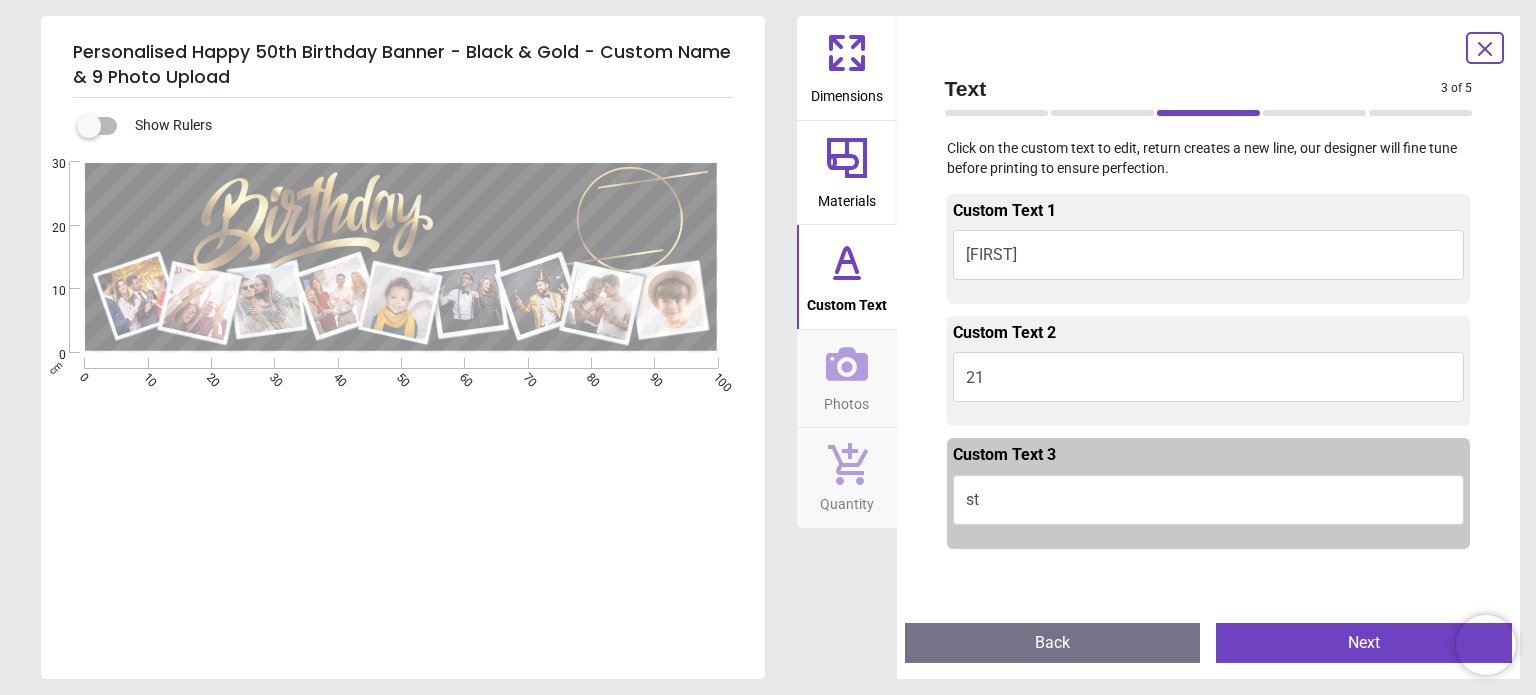 click on "Daniel" at bounding box center [1209, 255] 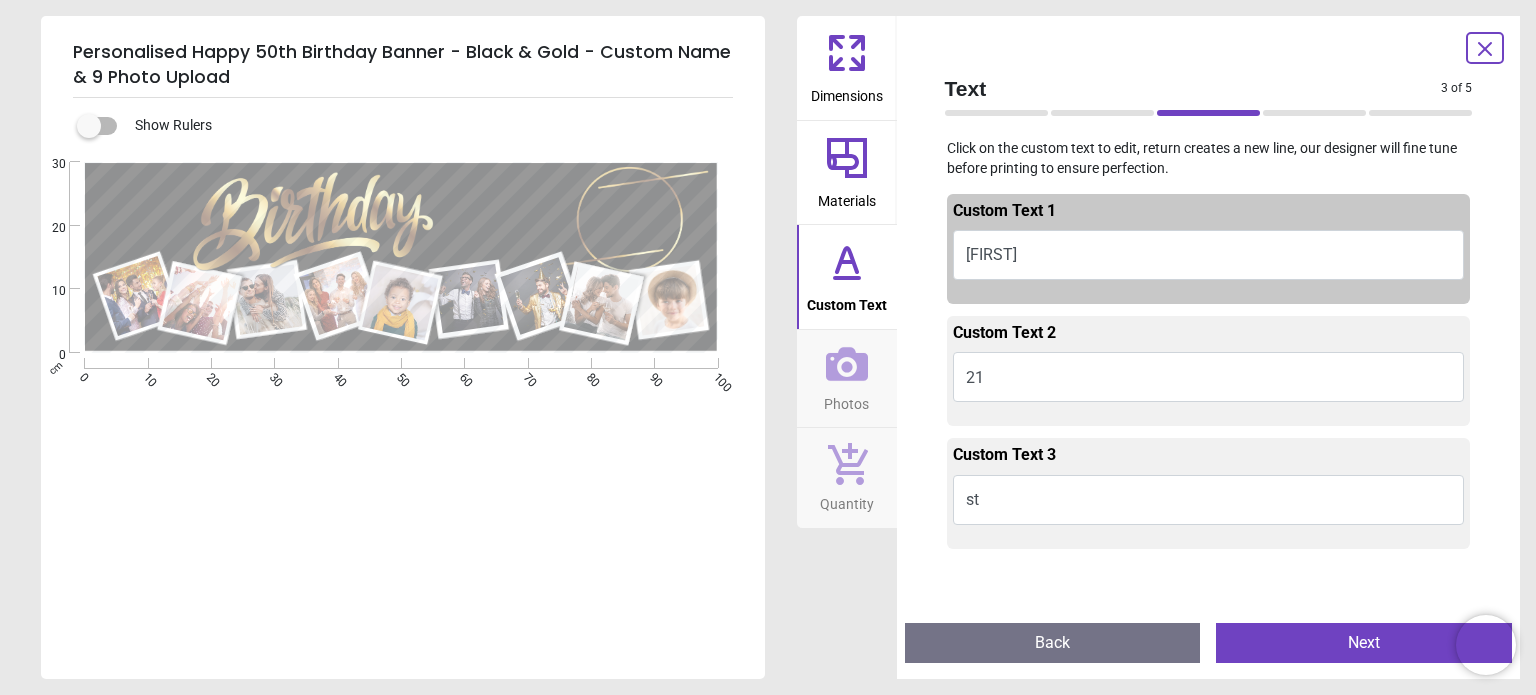 scroll, scrollTop: 8, scrollLeft: 0, axis: vertical 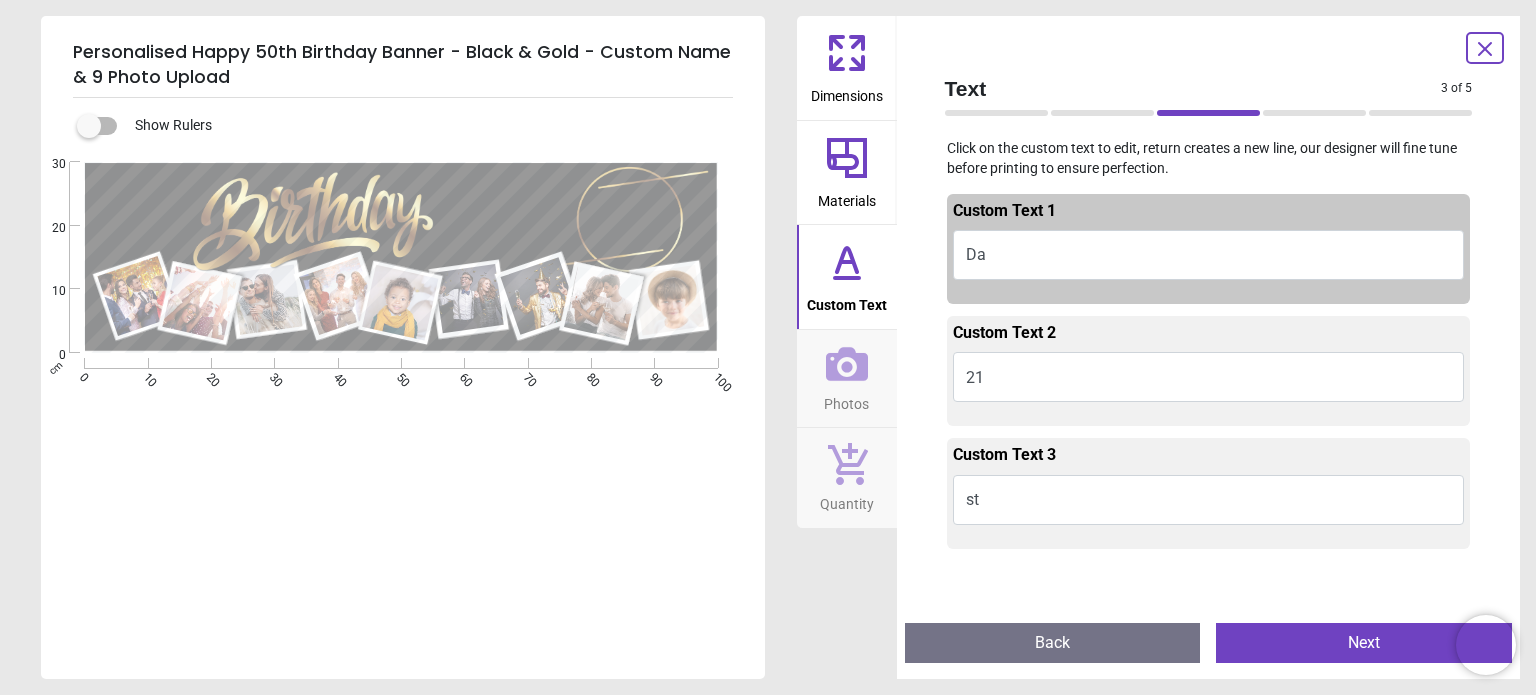 type on "*" 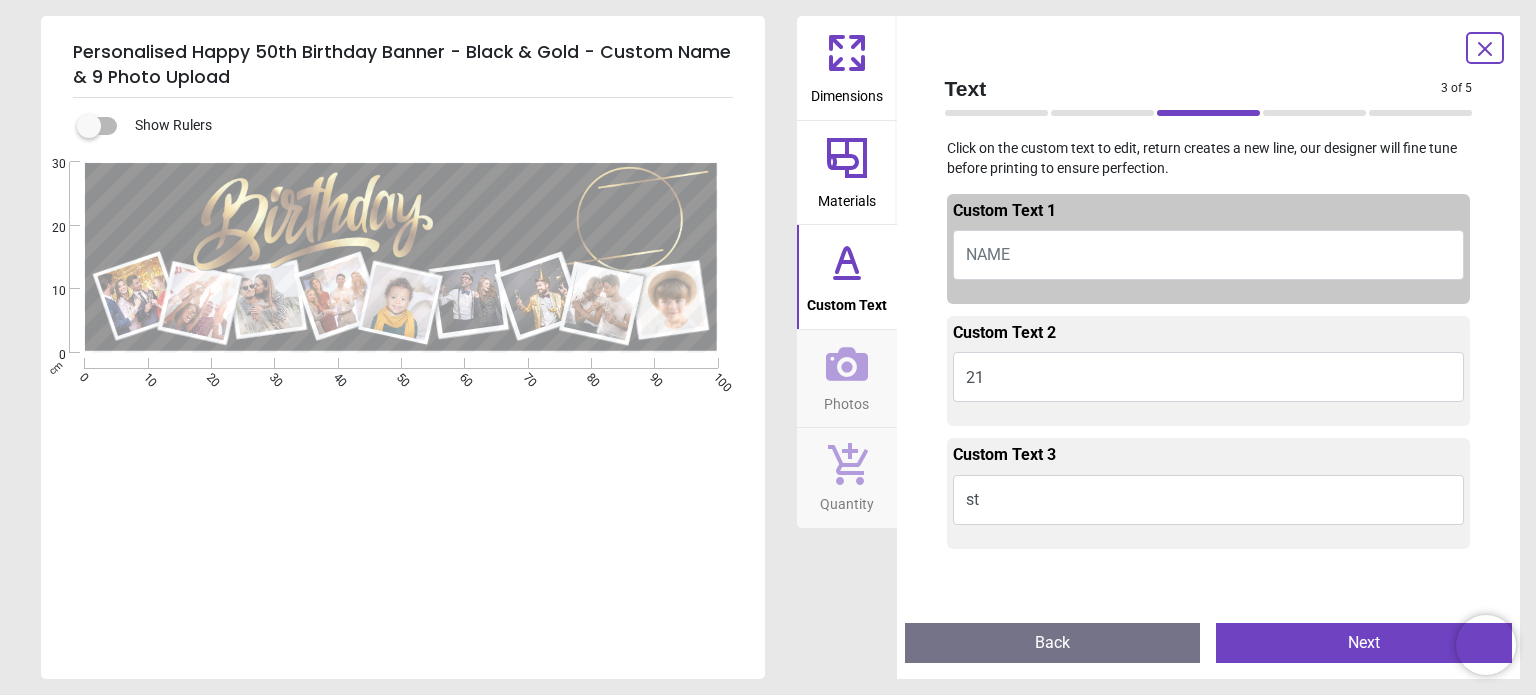 scroll, scrollTop: 0, scrollLeft: 0, axis: both 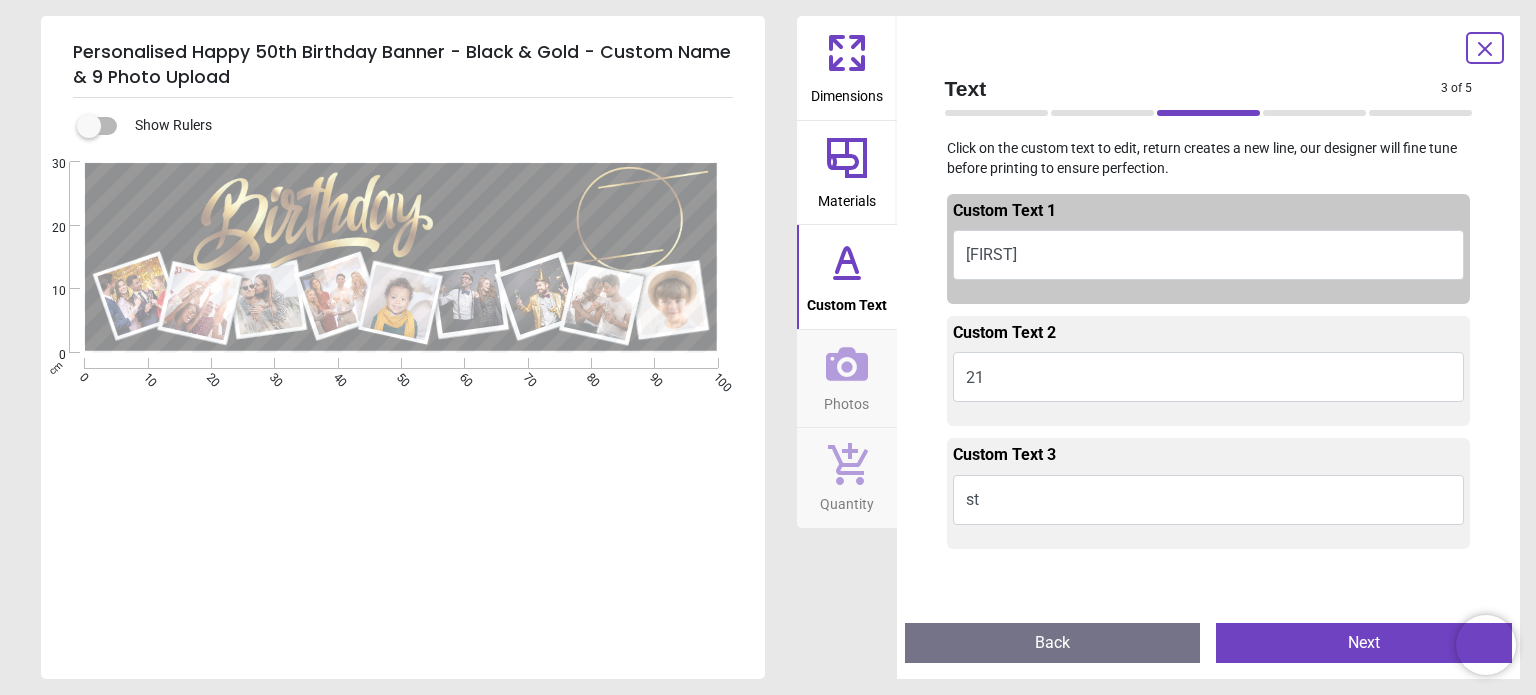 type on "******" 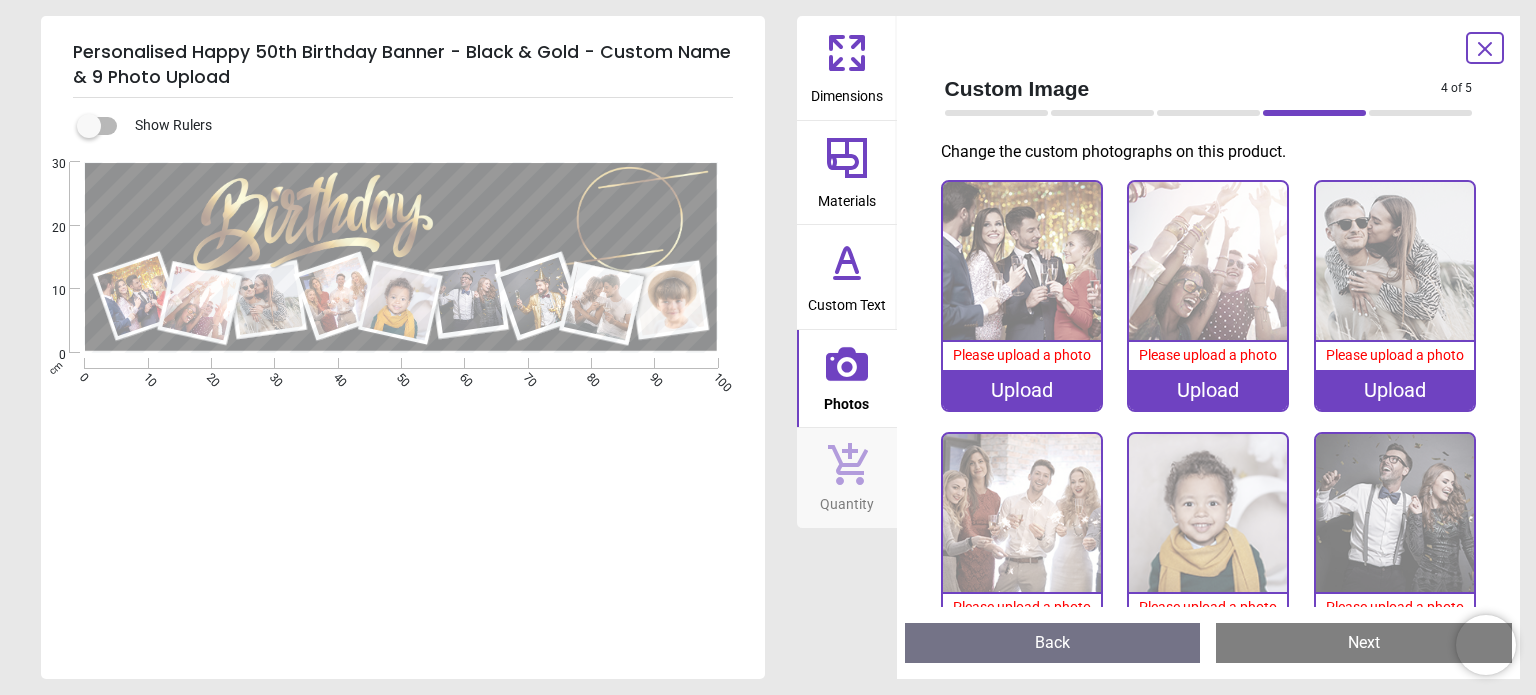 click on "Upload" at bounding box center [1022, 390] 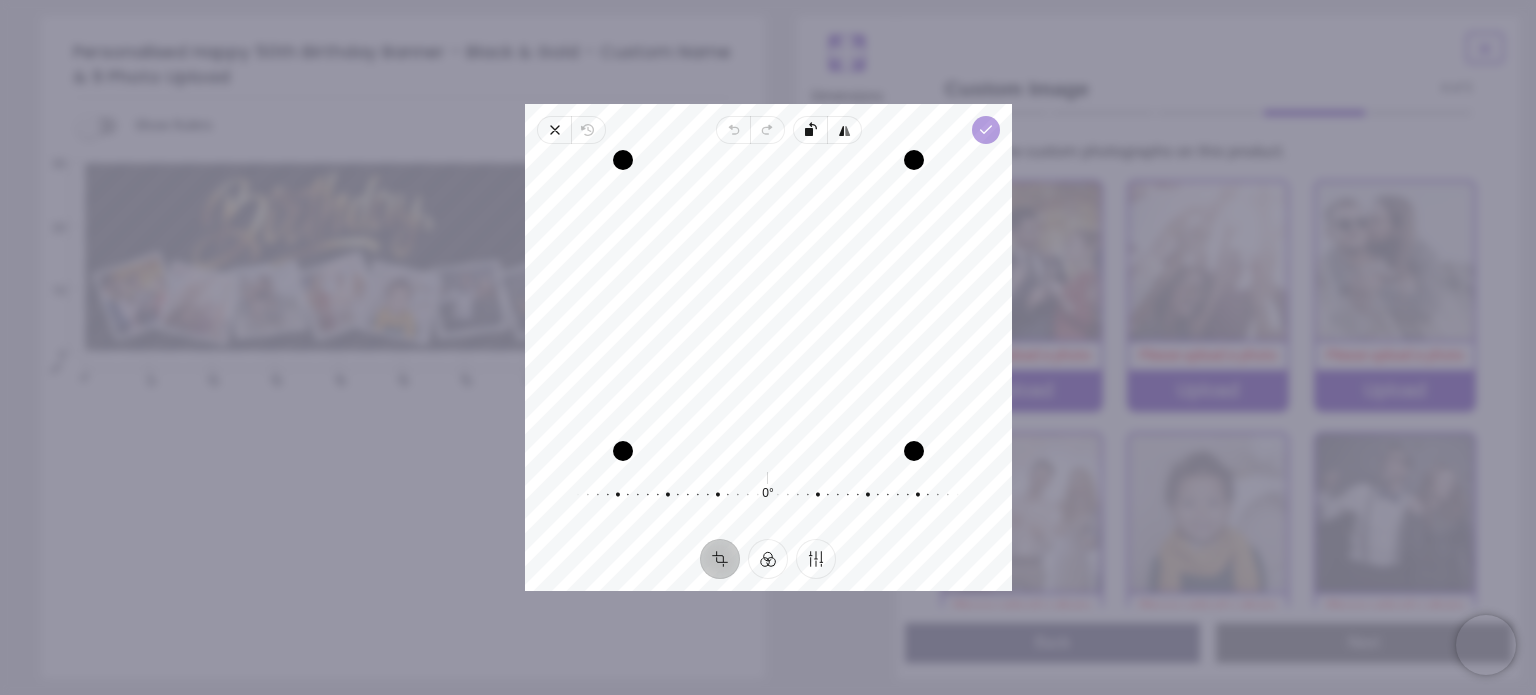 click 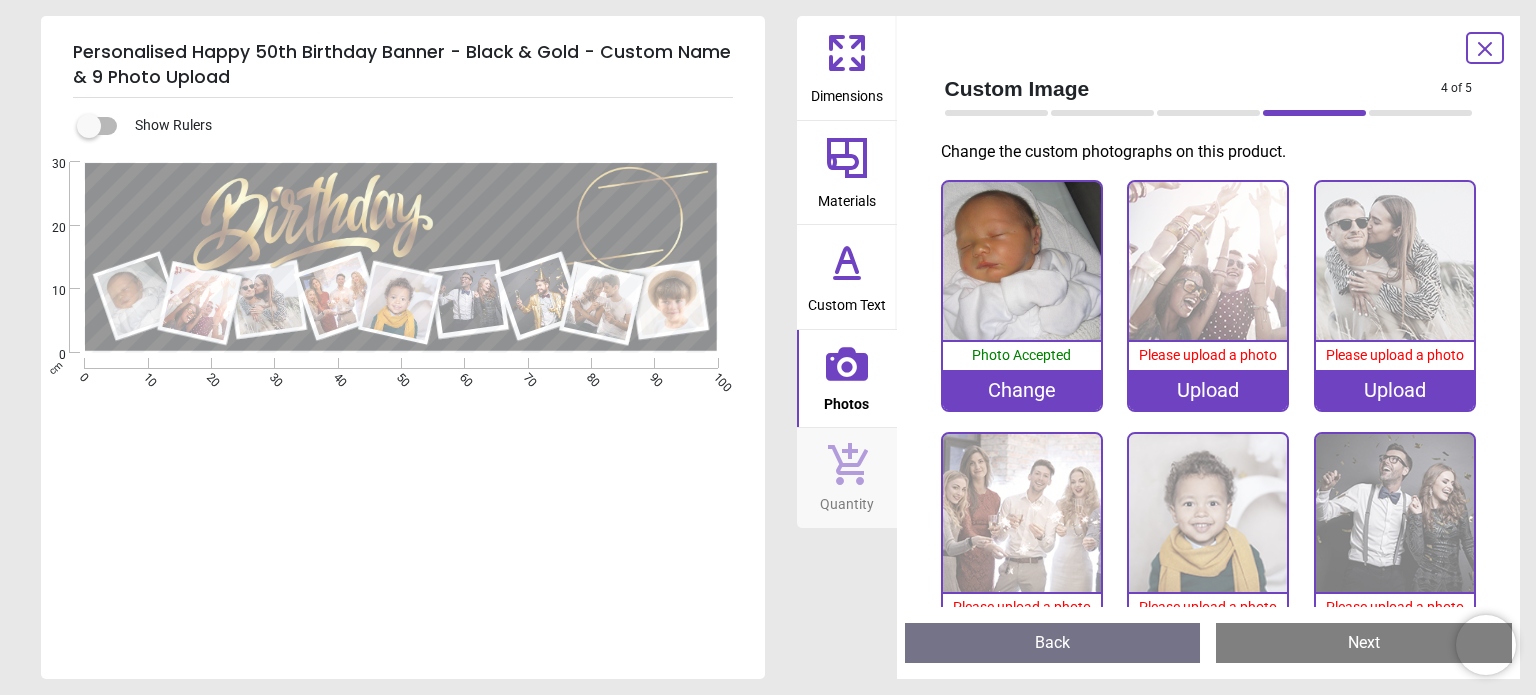 click on "Upload" at bounding box center (1208, 390) 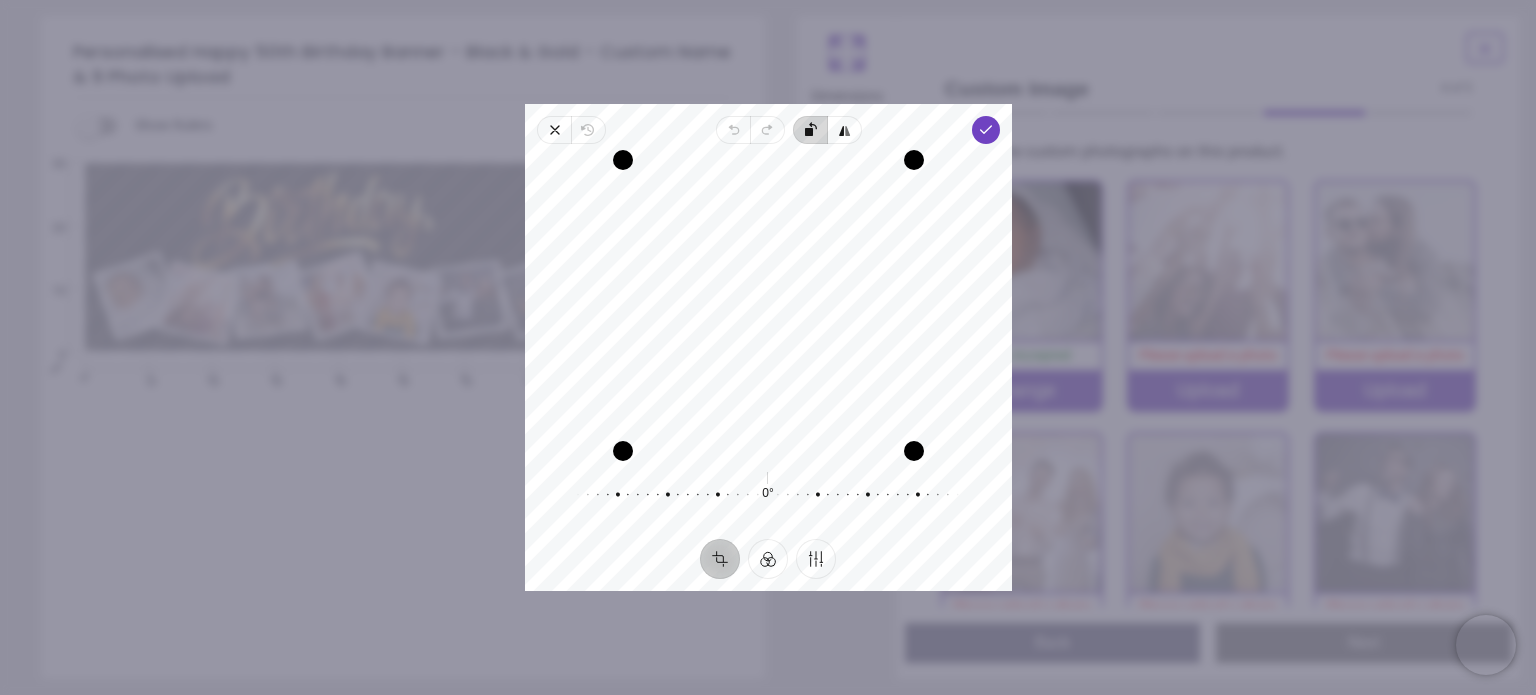 click 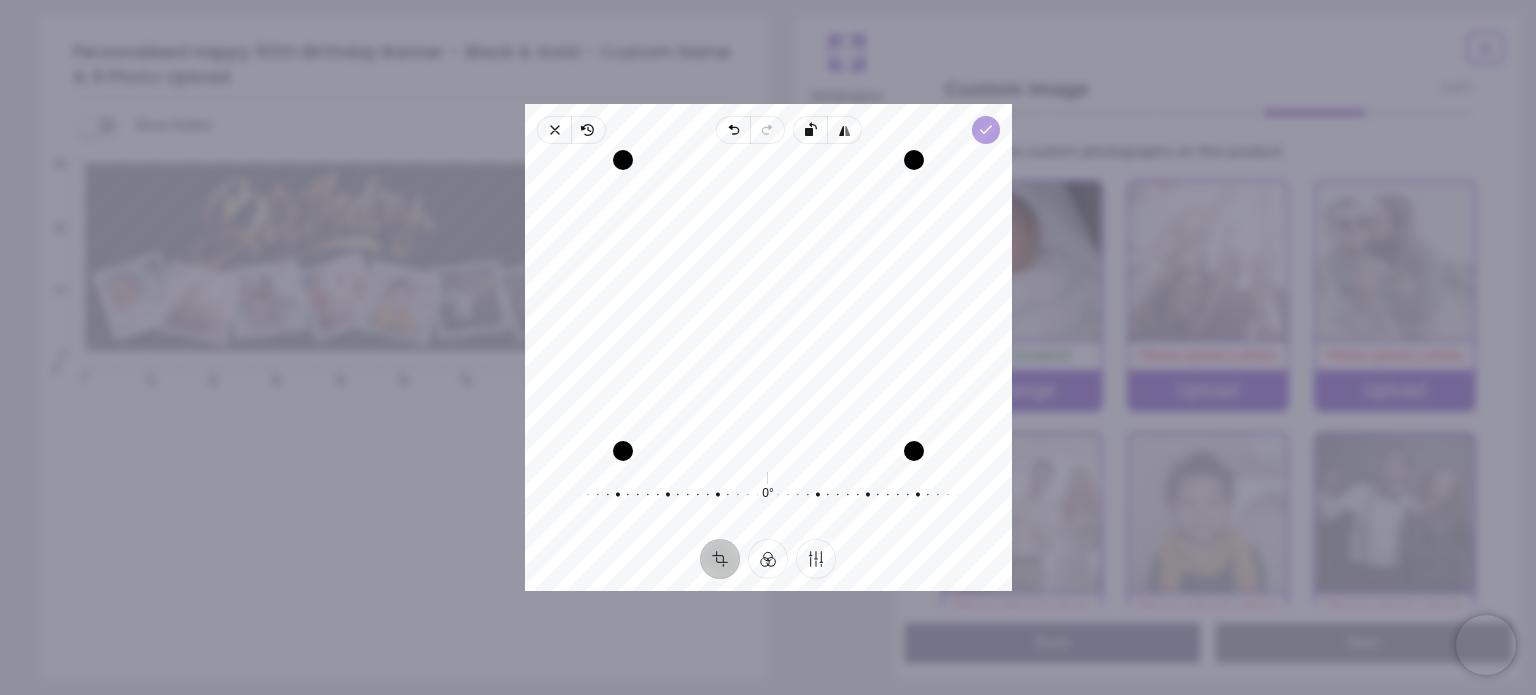 click on "Done" at bounding box center [985, 130] 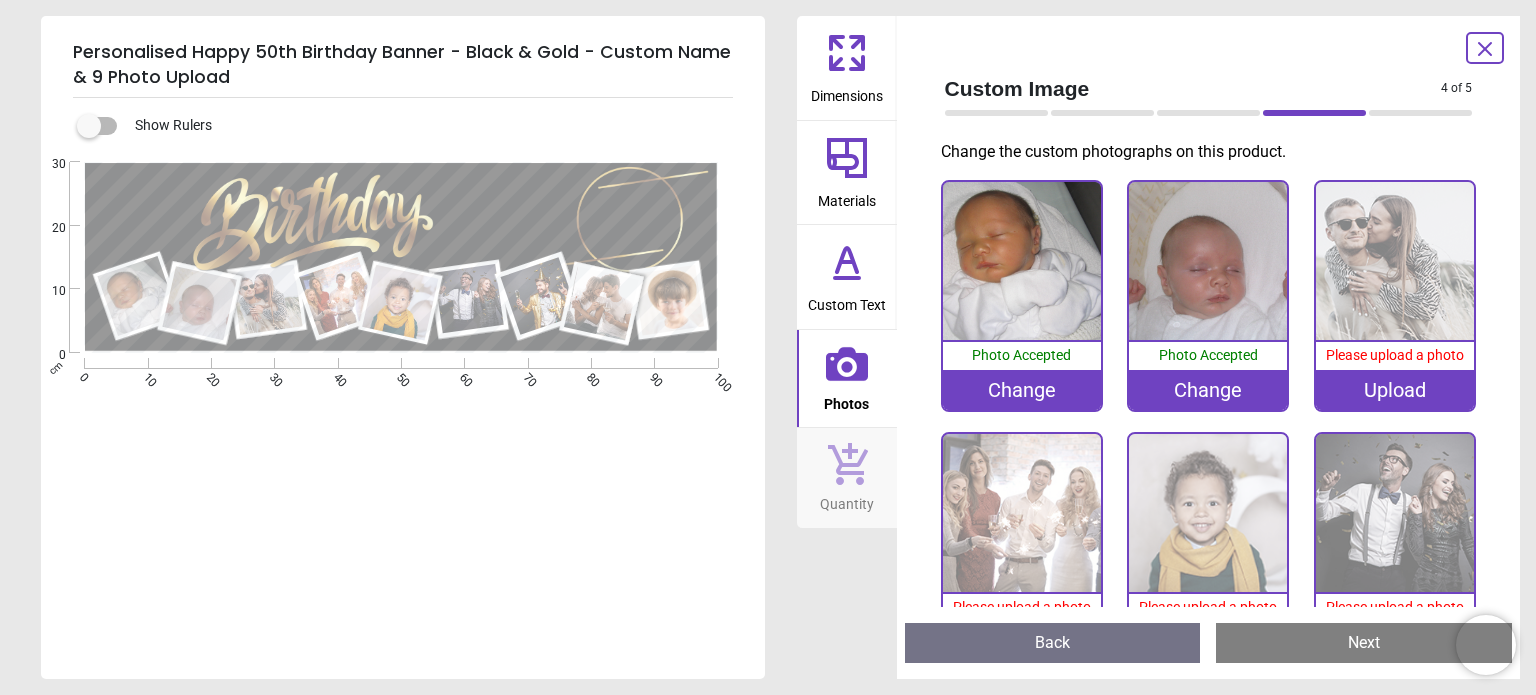 scroll, scrollTop: 0, scrollLeft: 0, axis: both 